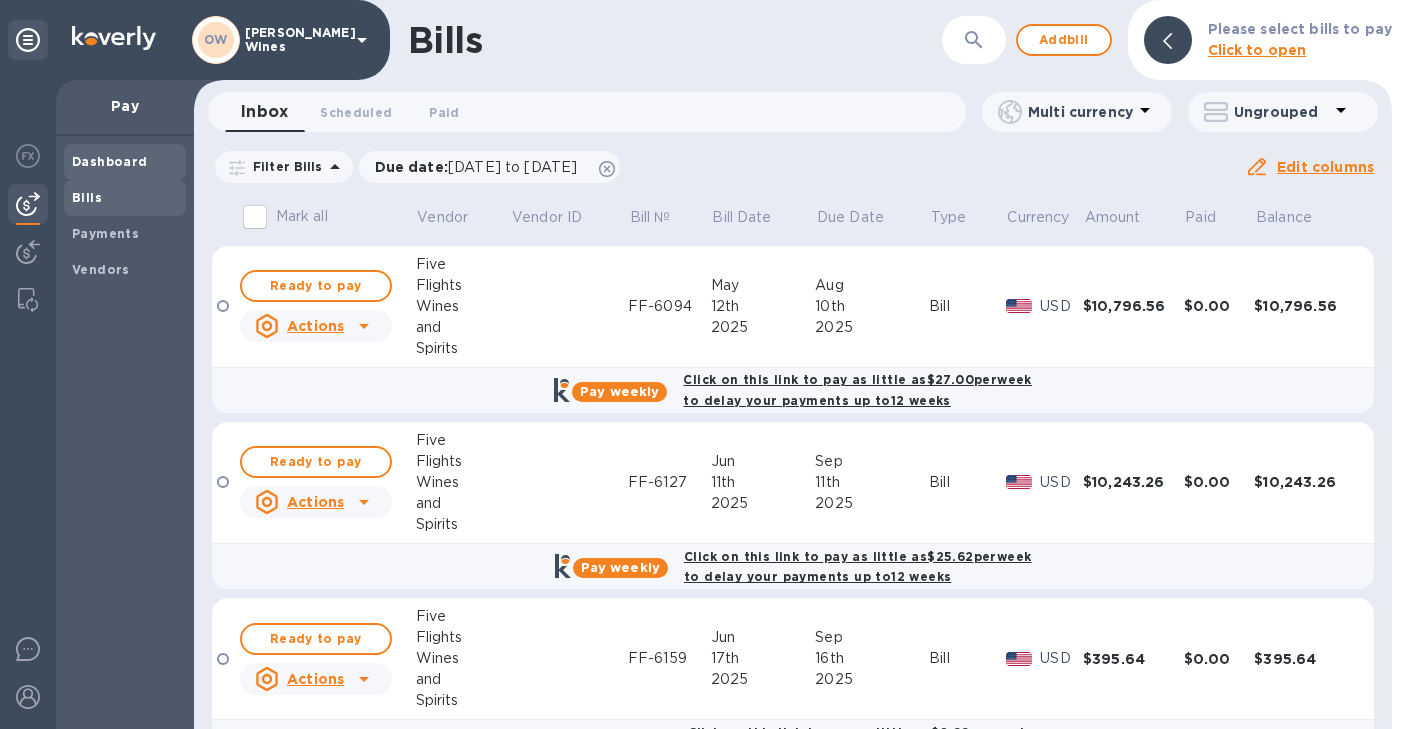 scroll, scrollTop: 0, scrollLeft: 0, axis: both 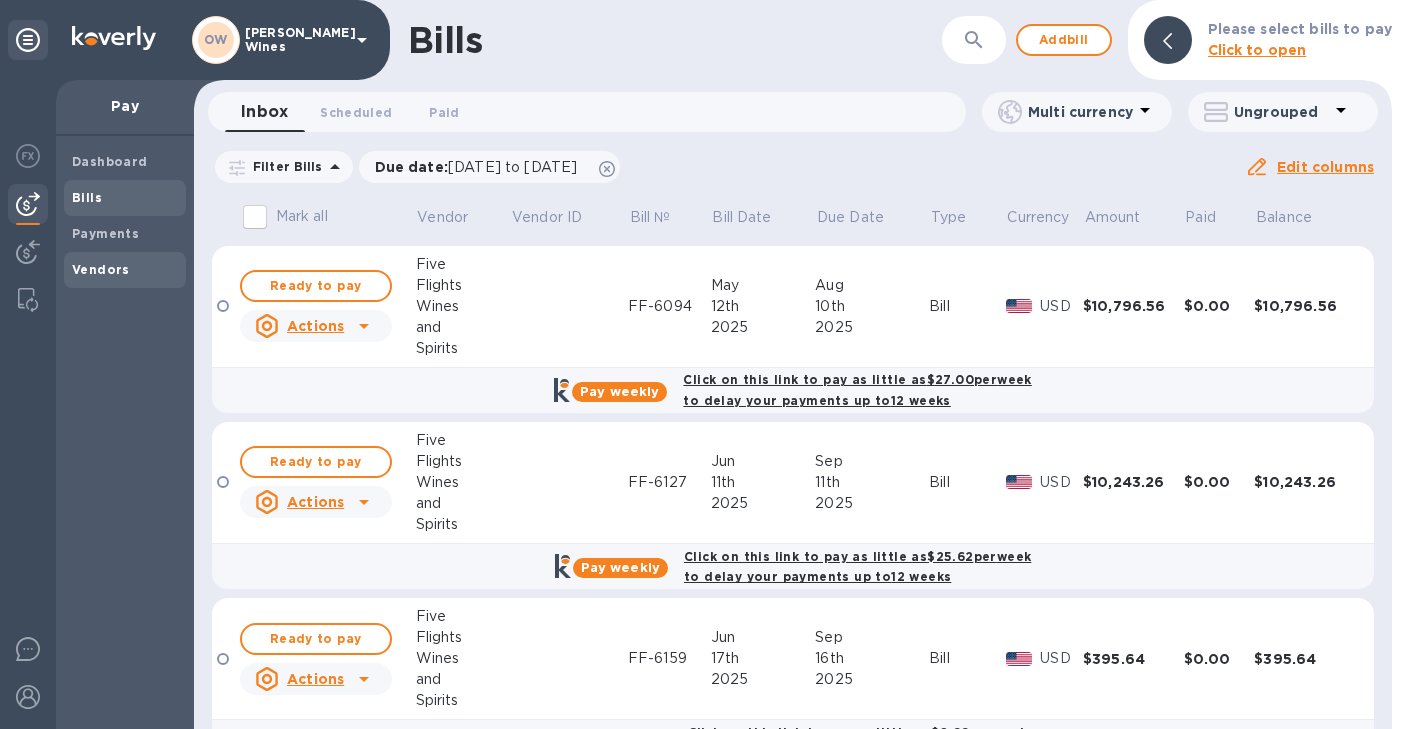 click on "Vendors" at bounding box center (101, 269) 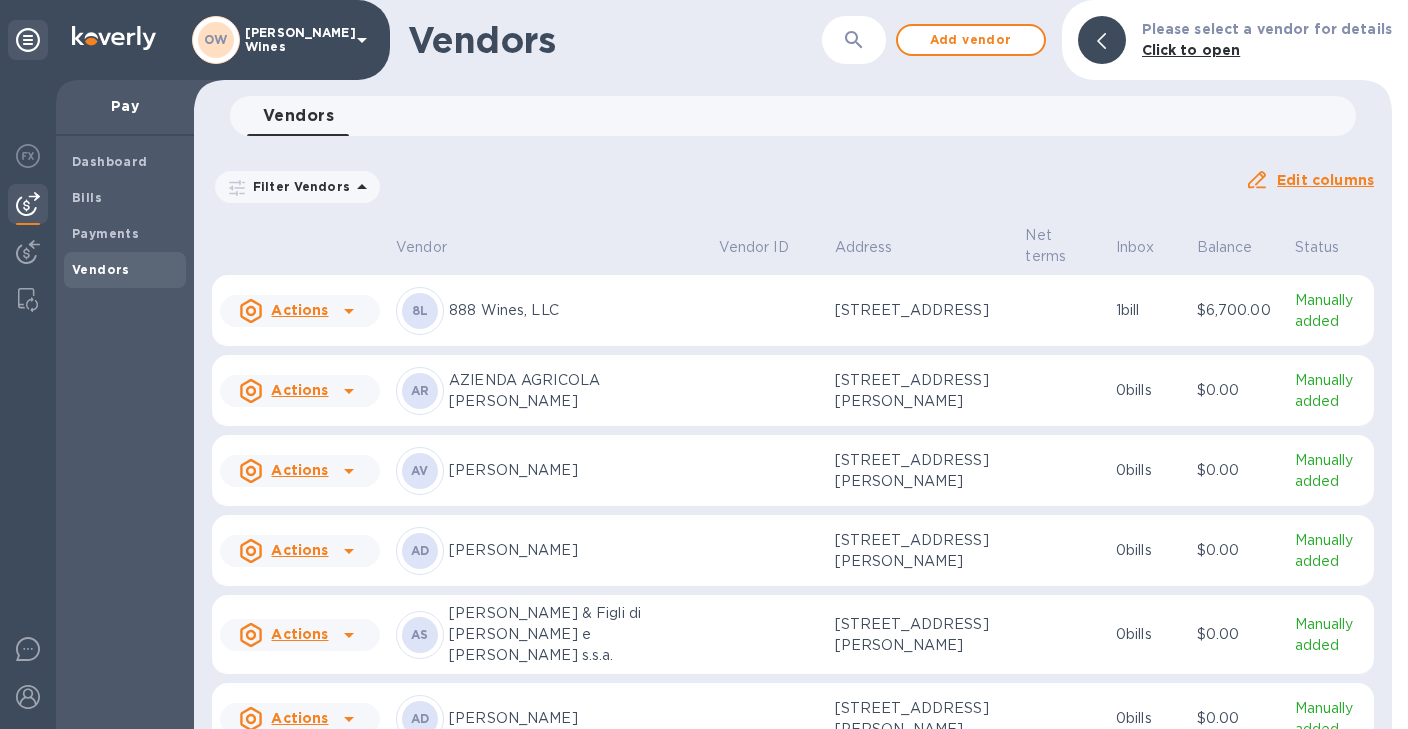 click 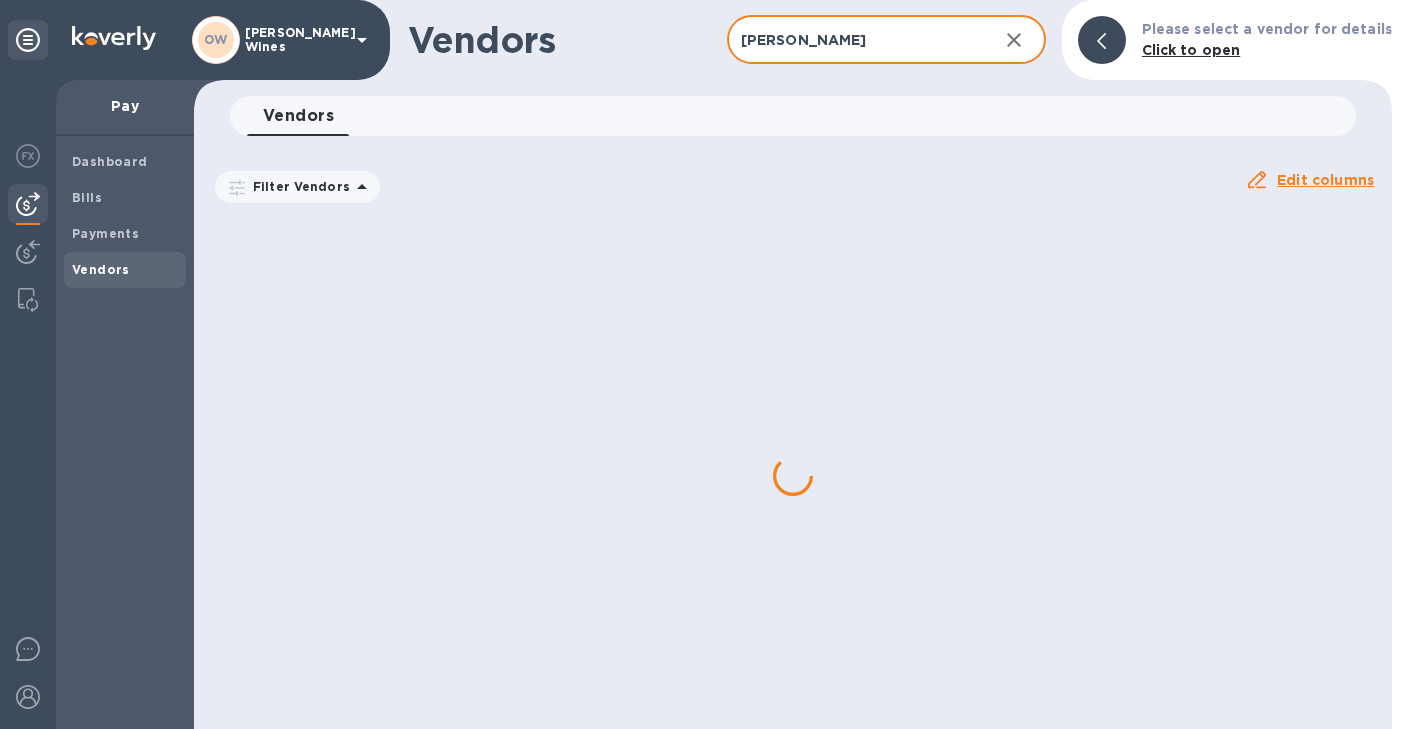 type on "[PERSON_NAME]" 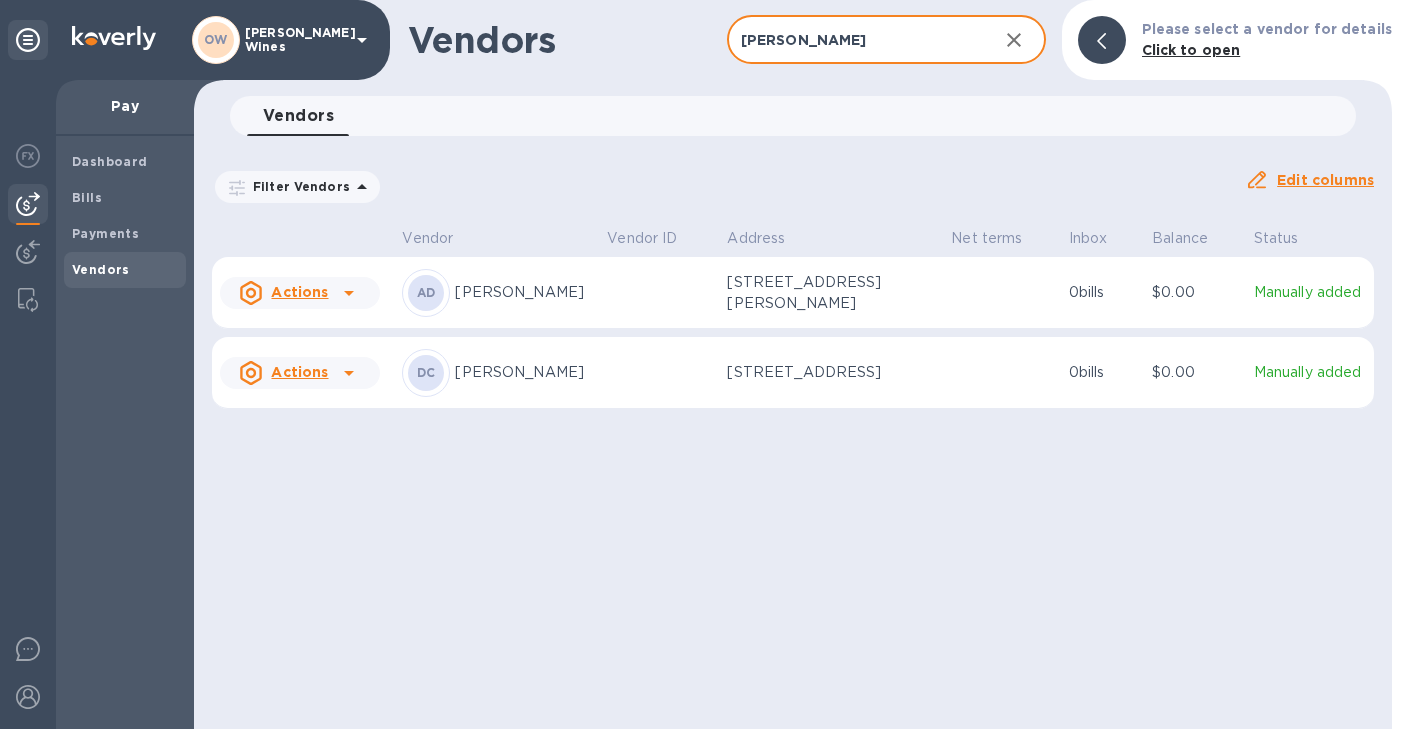 click 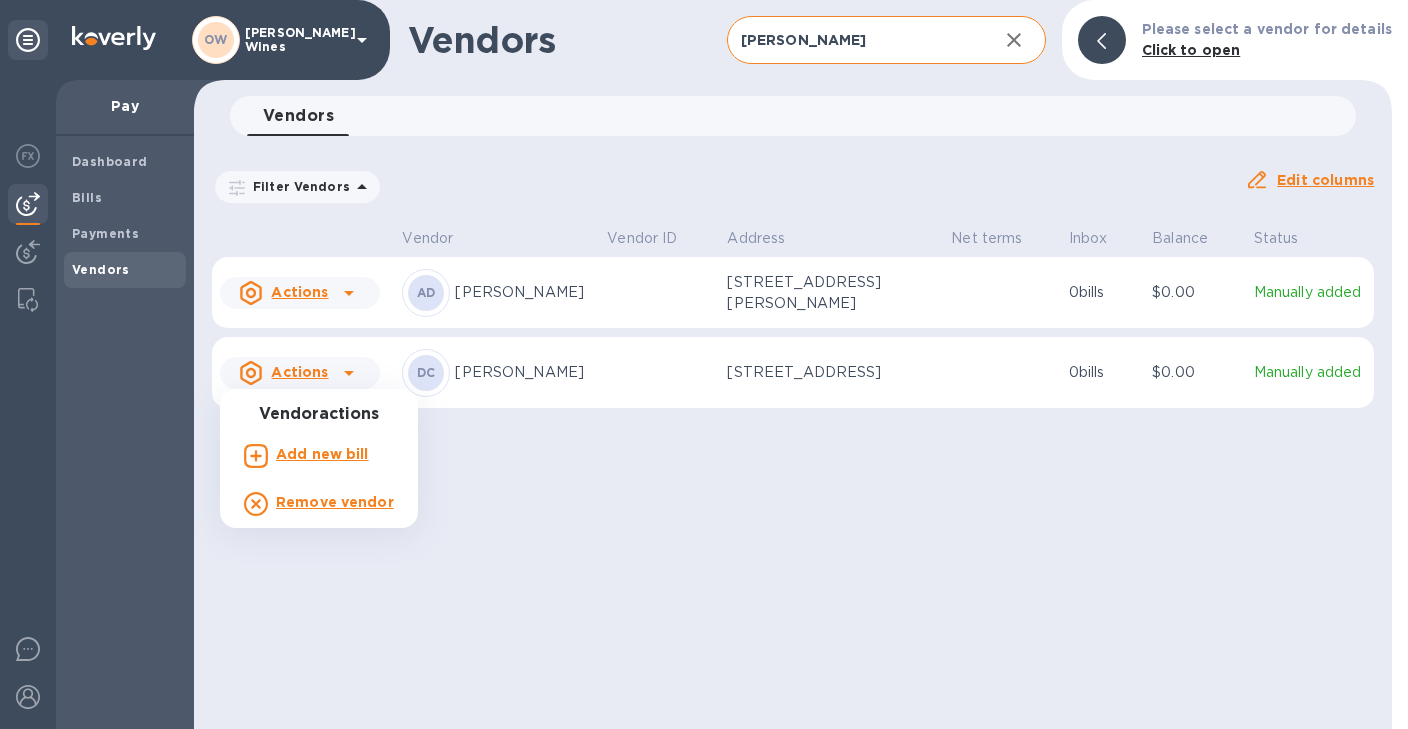 click on "Add new bill" at bounding box center [322, 454] 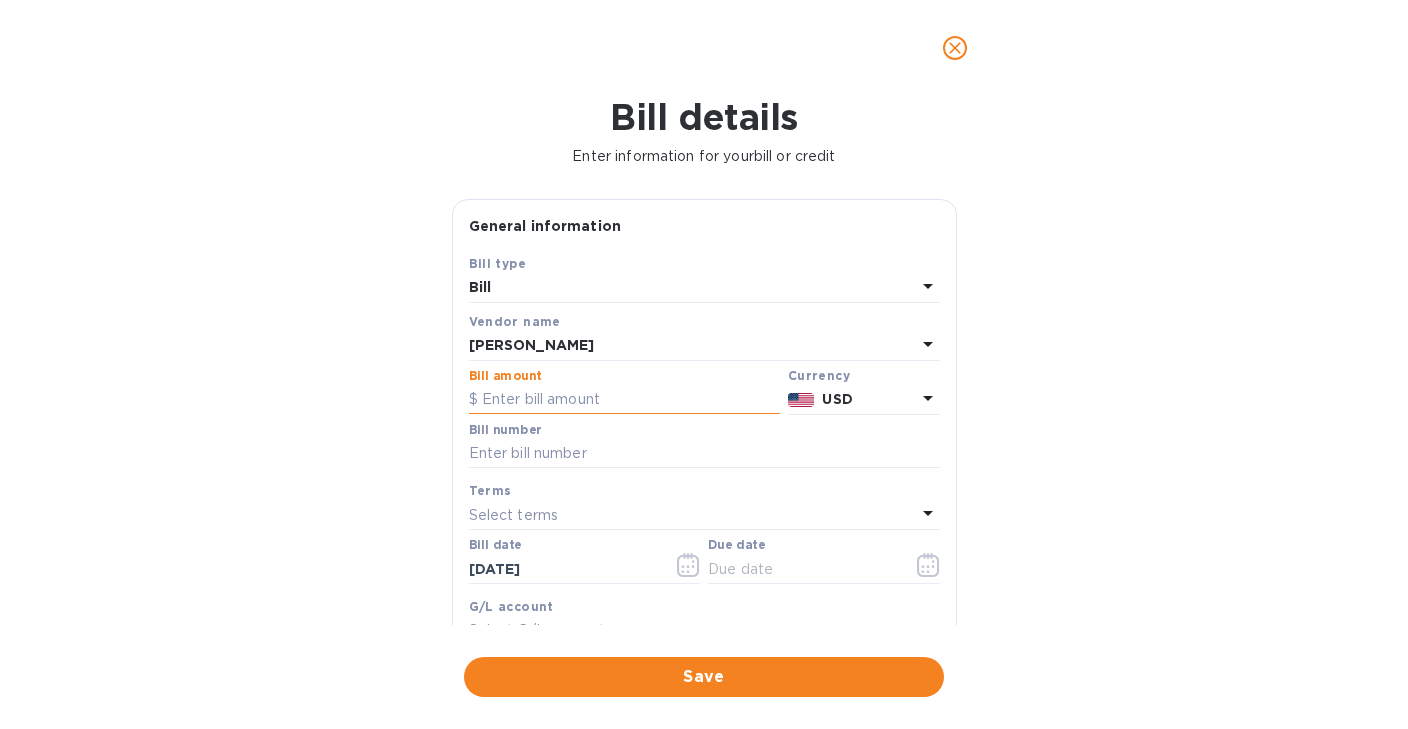 click at bounding box center [624, 400] 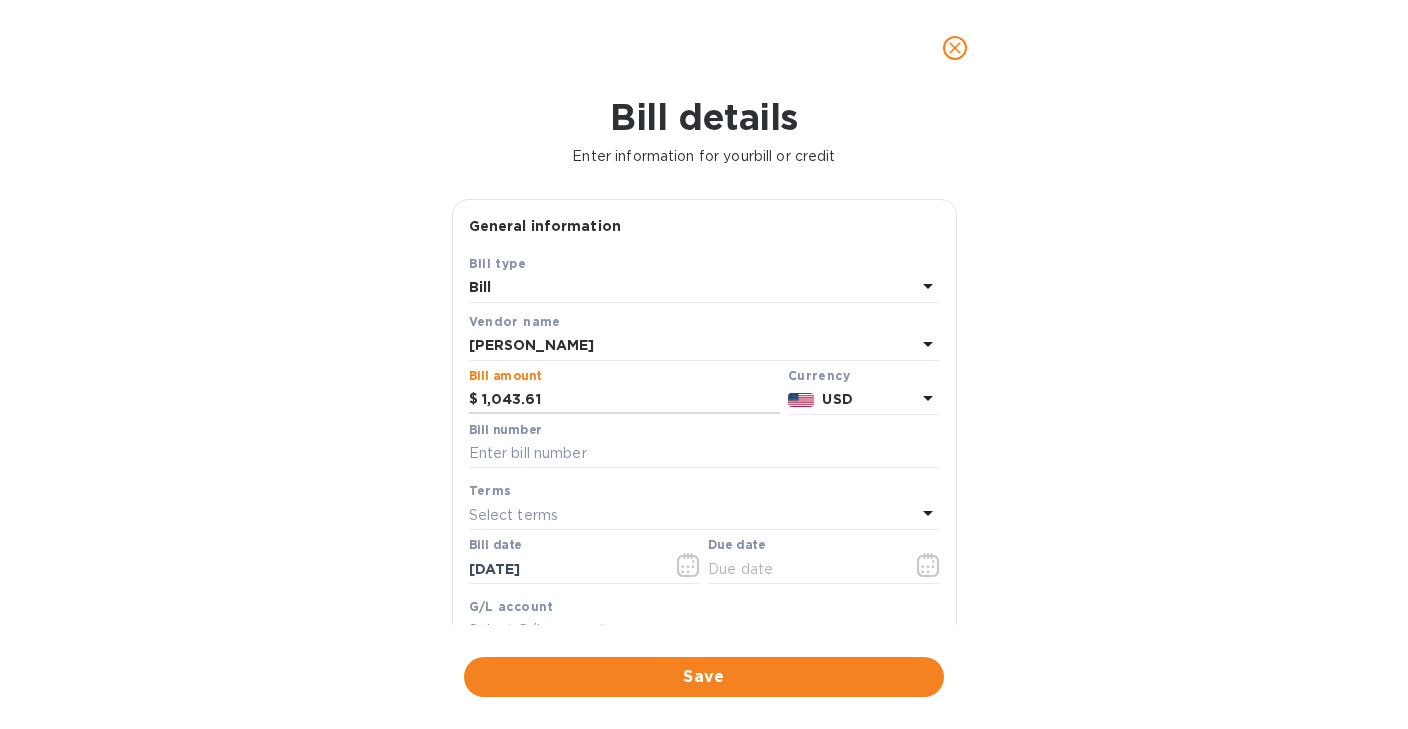 type on "1,043.61" 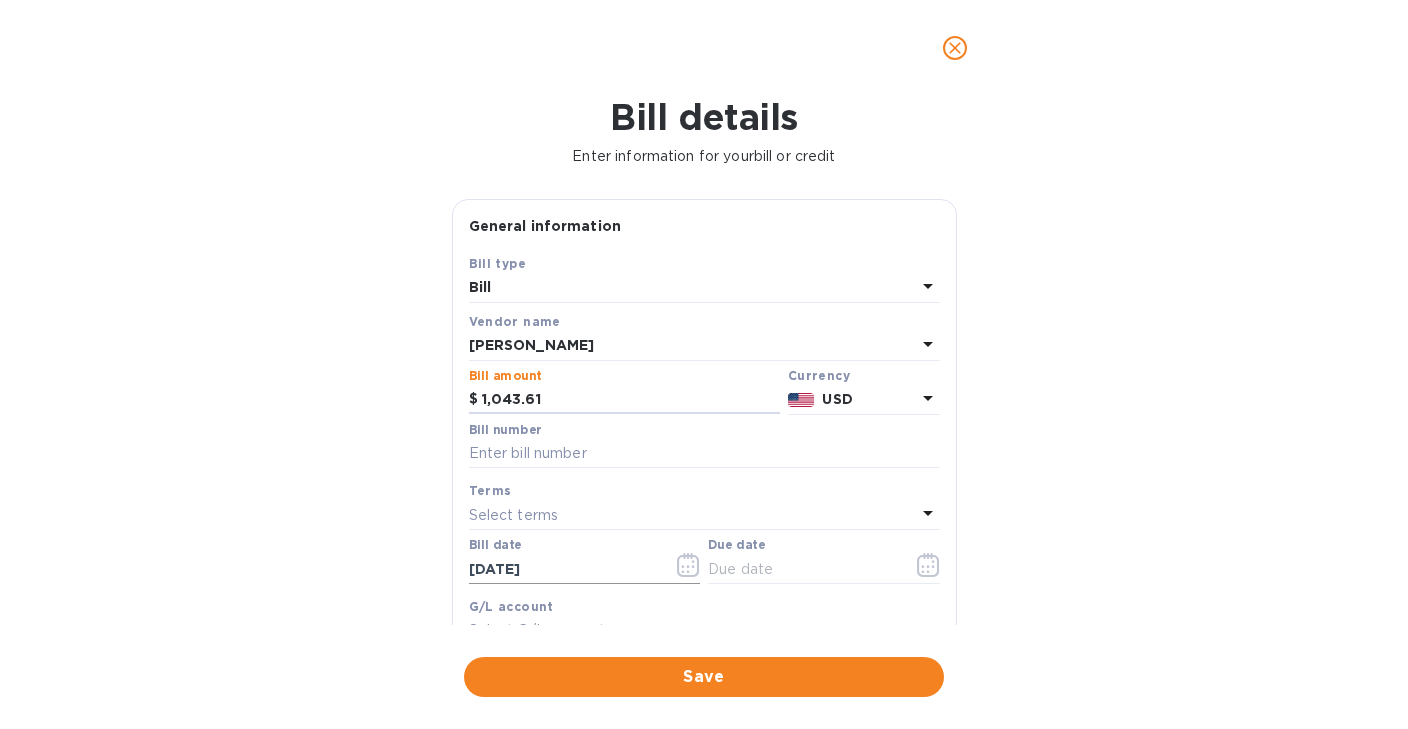 click 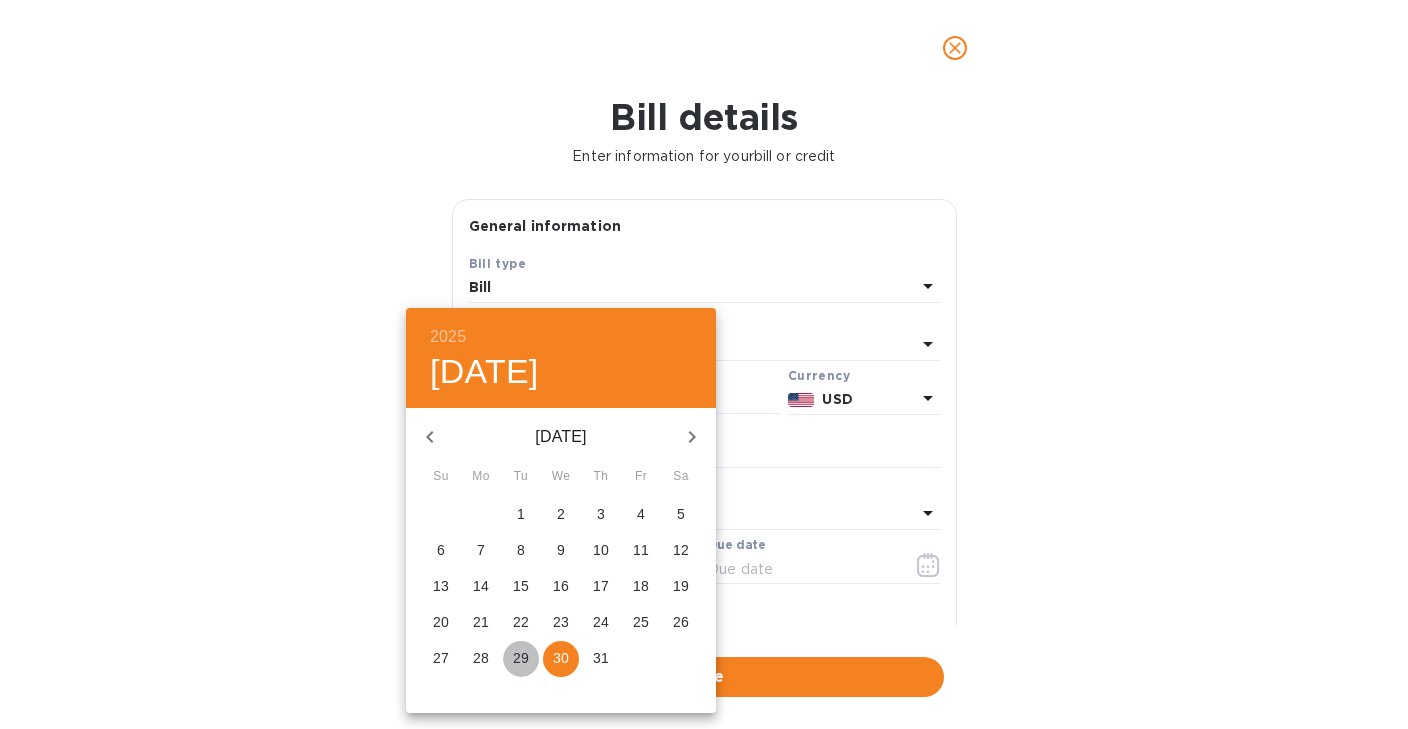 click on "29" at bounding box center (521, 658) 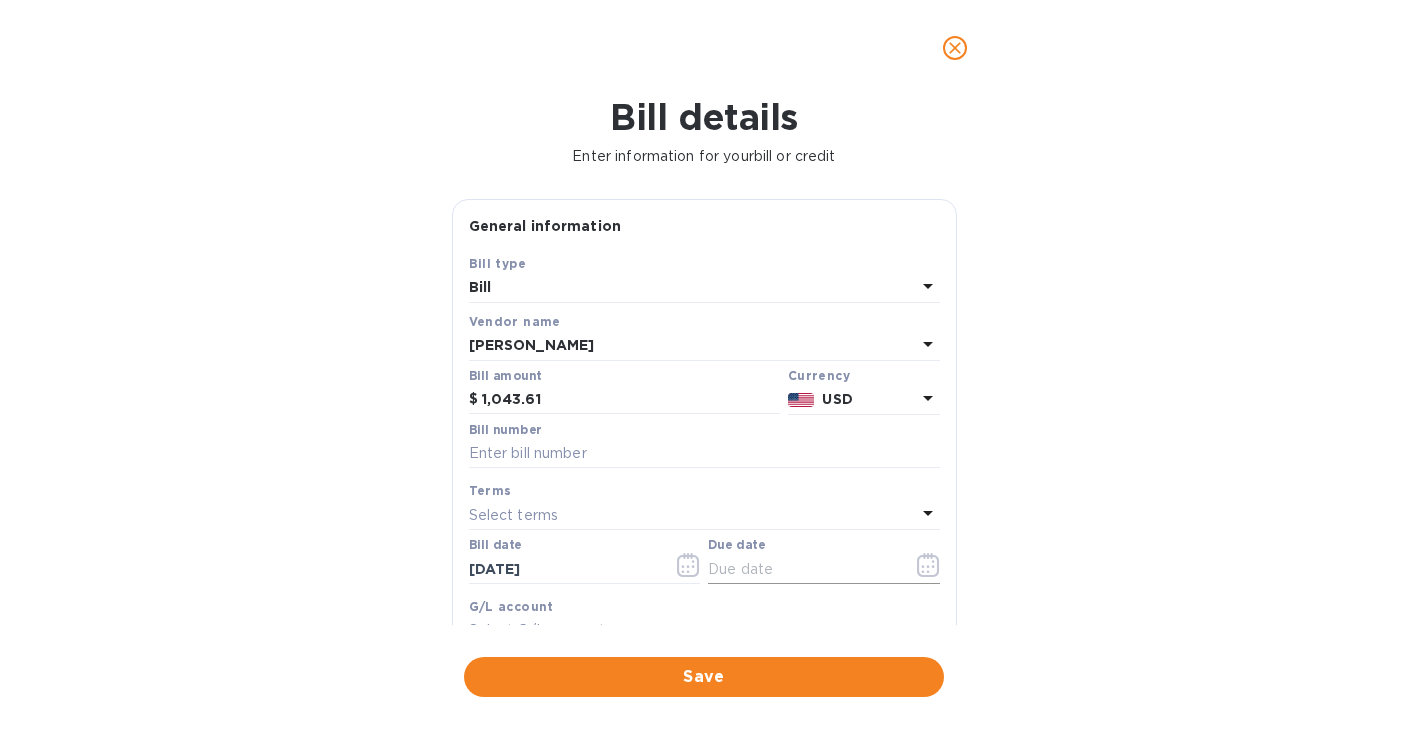 click 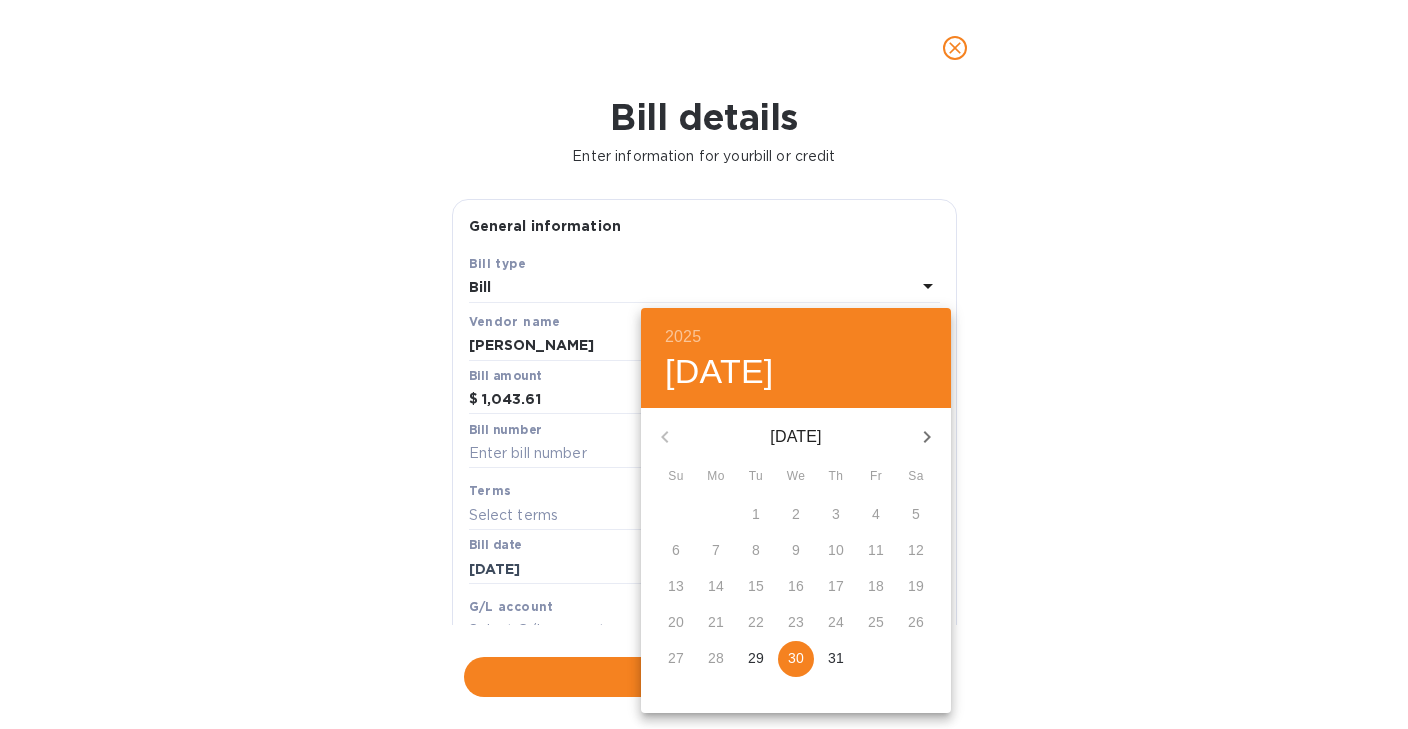 click on "31" at bounding box center [836, 658] 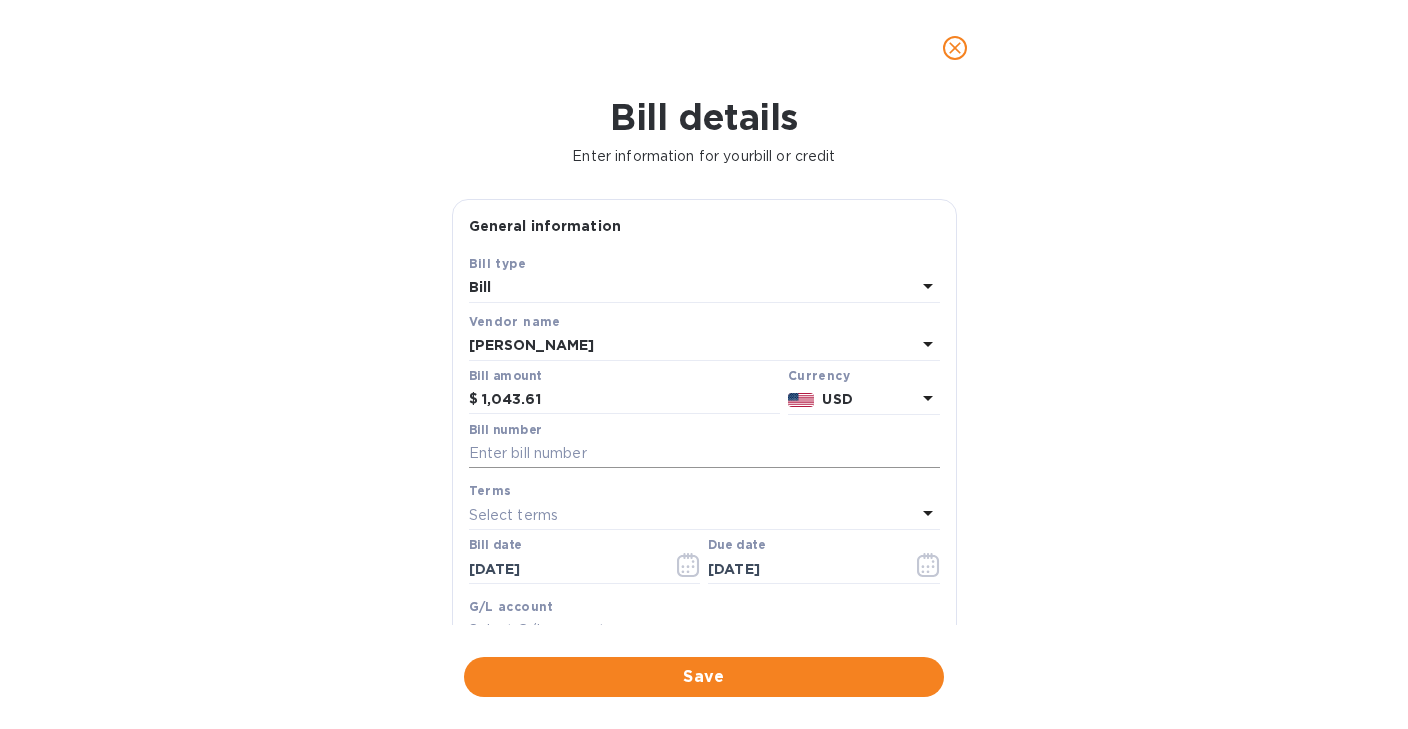 click at bounding box center [704, 454] 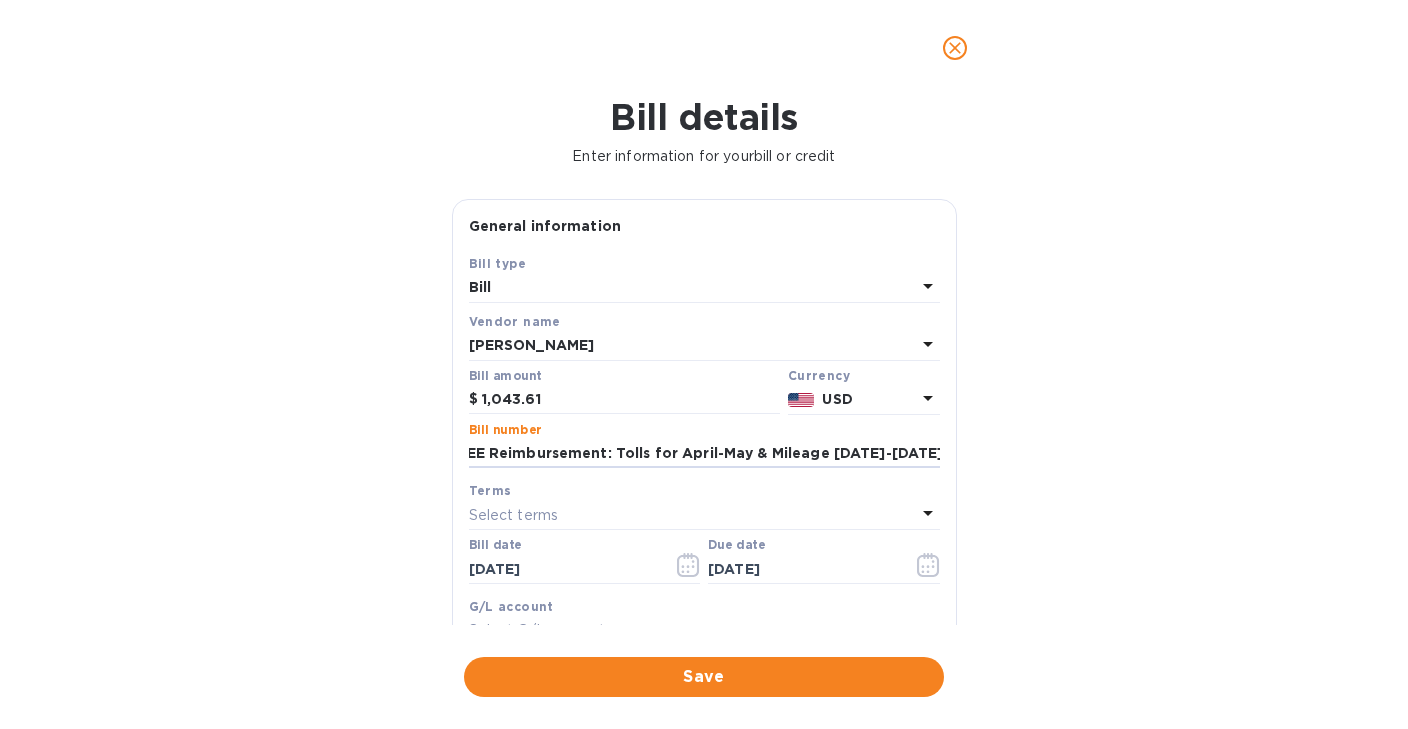 scroll, scrollTop: 0, scrollLeft: 11, axis: horizontal 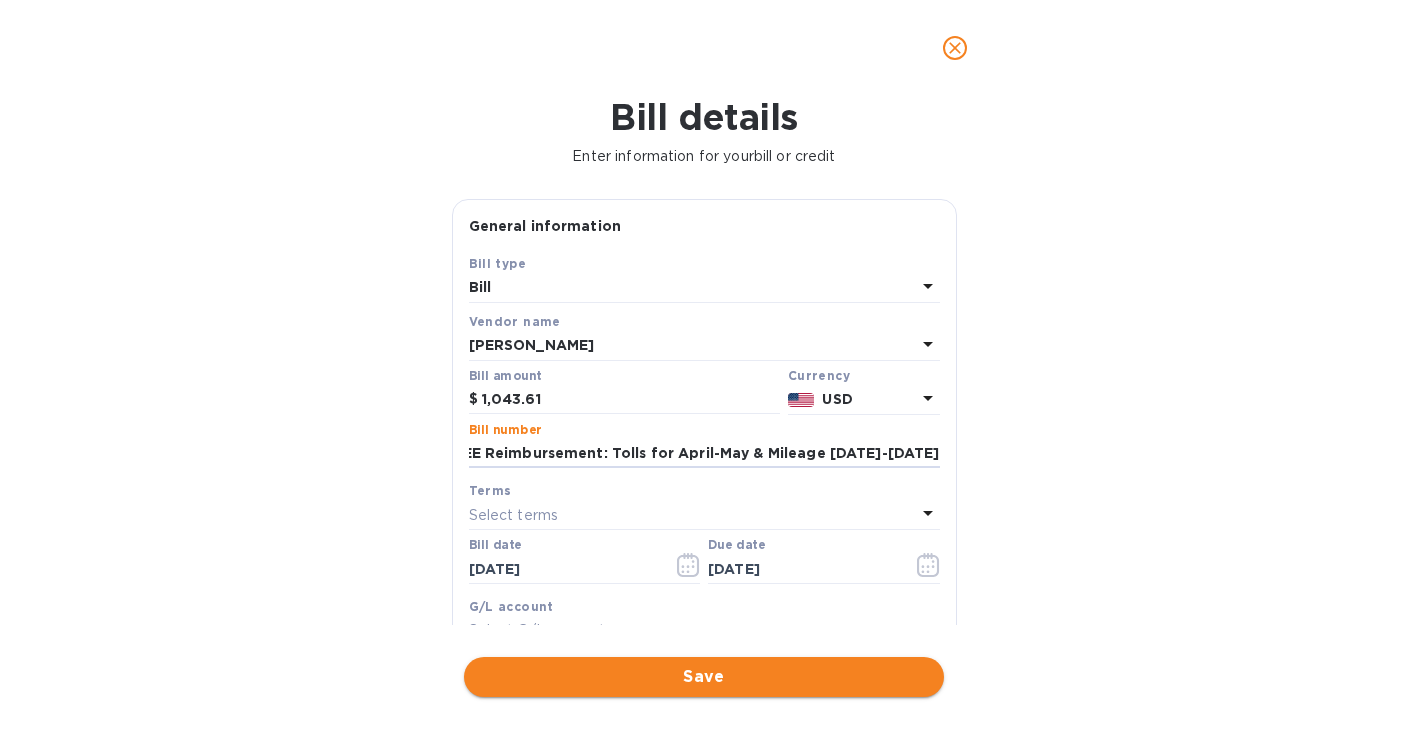 type on "EE Reimbursement: Tolls for April-May & Mileage [DATE]-[DATE]" 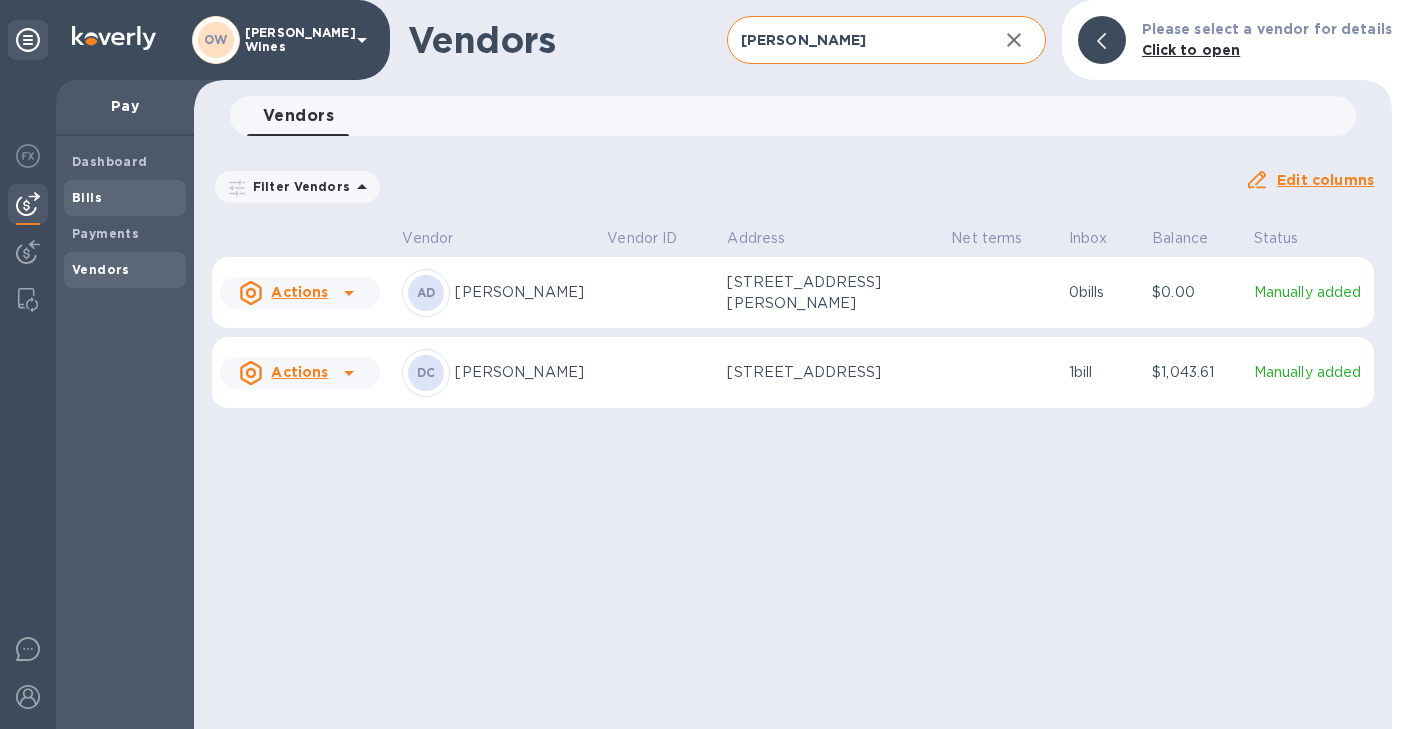 click on "Bills" at bounding box center (125, 198) 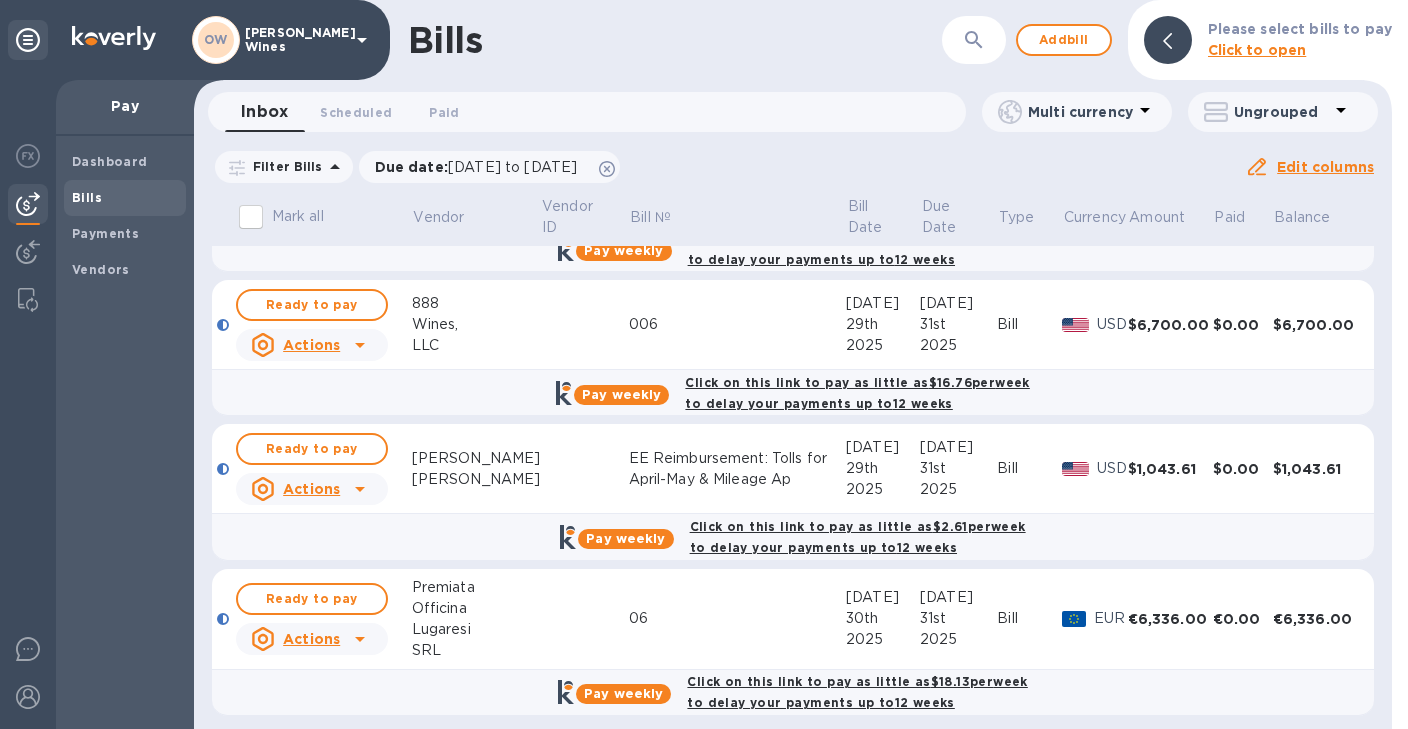 scroll, scrollTop: 507, scrollLeft: 0, axis: vertical 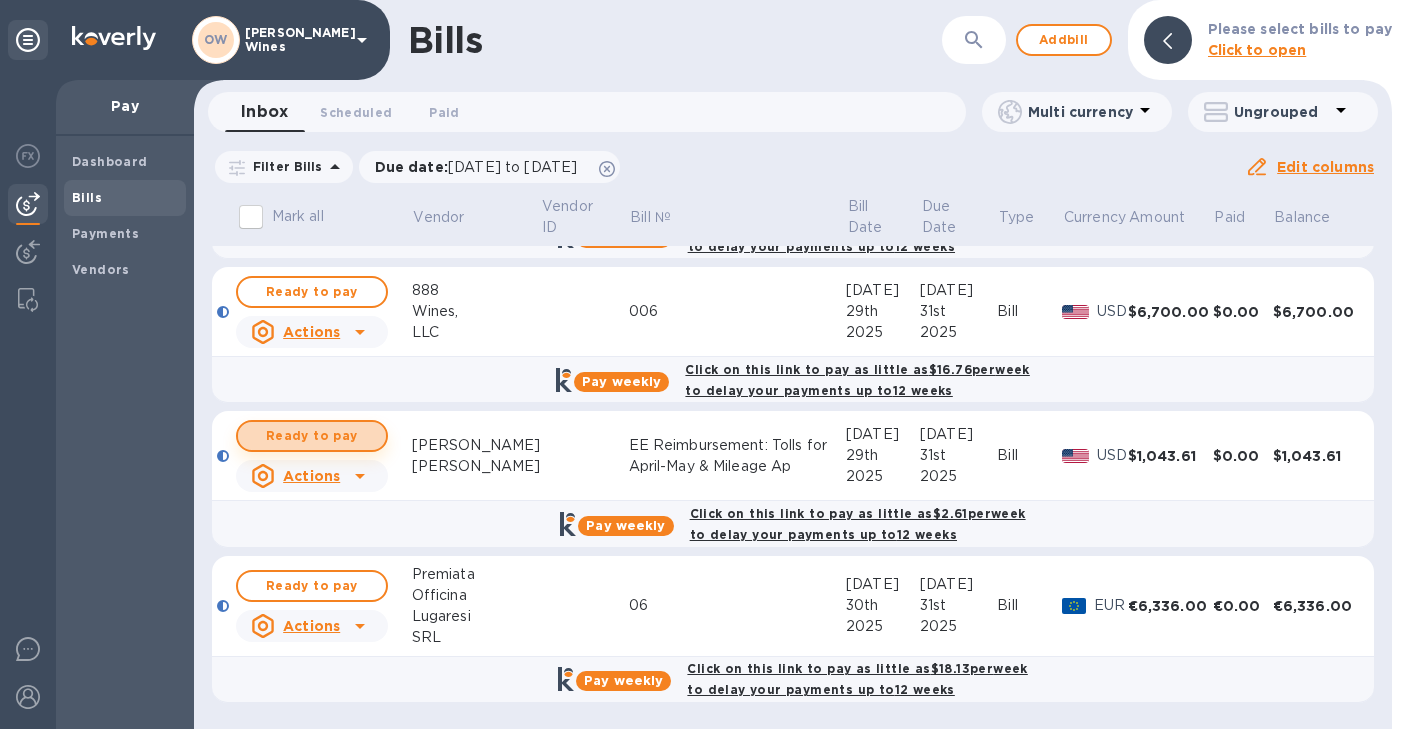 click on "Ready to pay" at bounding box center (312, 436) 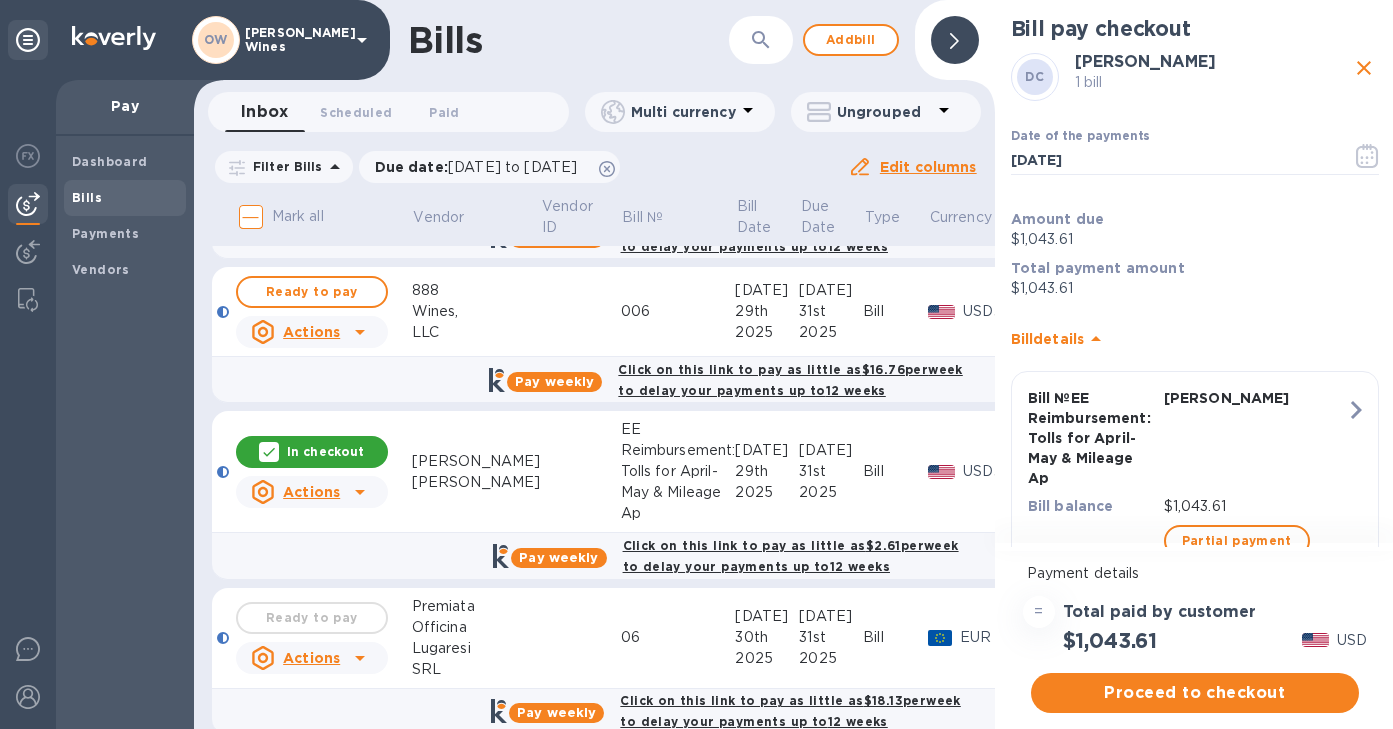 drag, startPoint x: 1386, startPoint y: 388, endPoint x: 1383, endPoint y: 545, distance: 157.02866 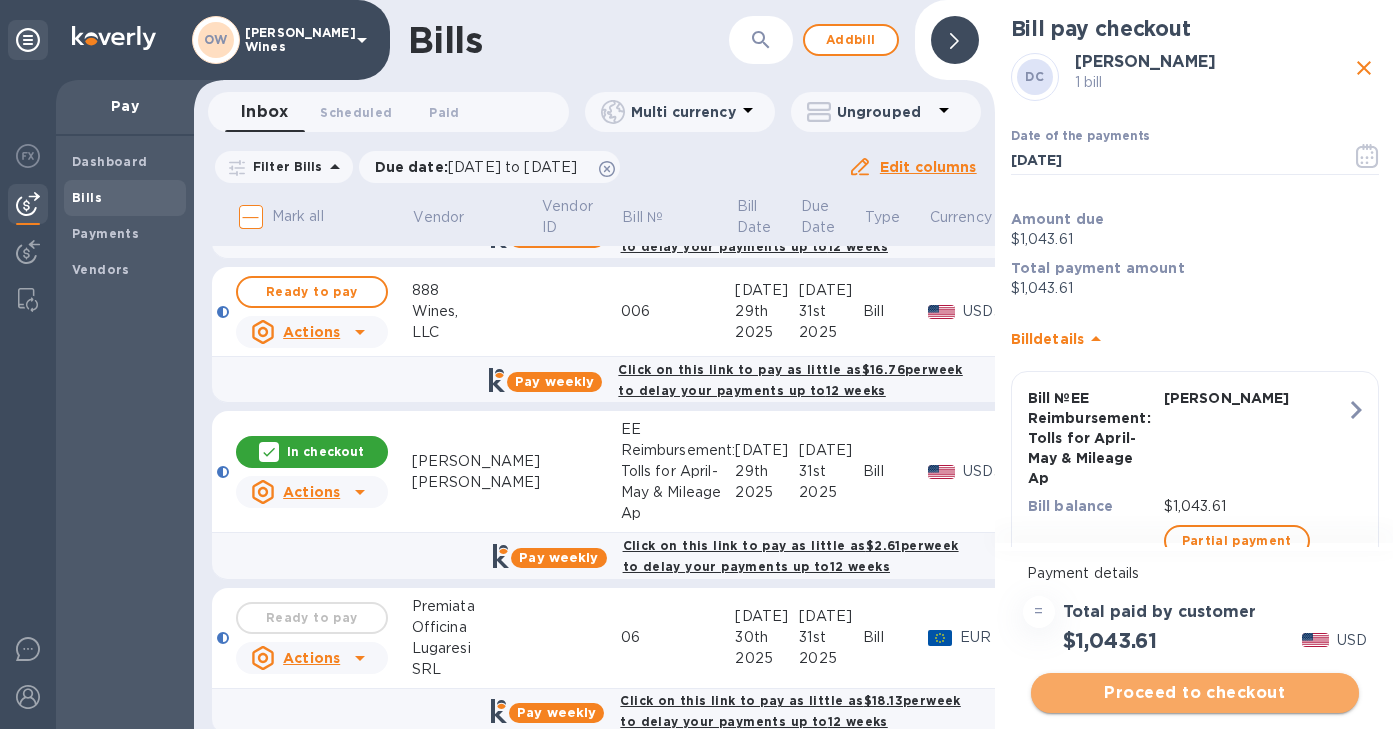 click on "Proceed to checkout" at bounding box center (1195, 693) 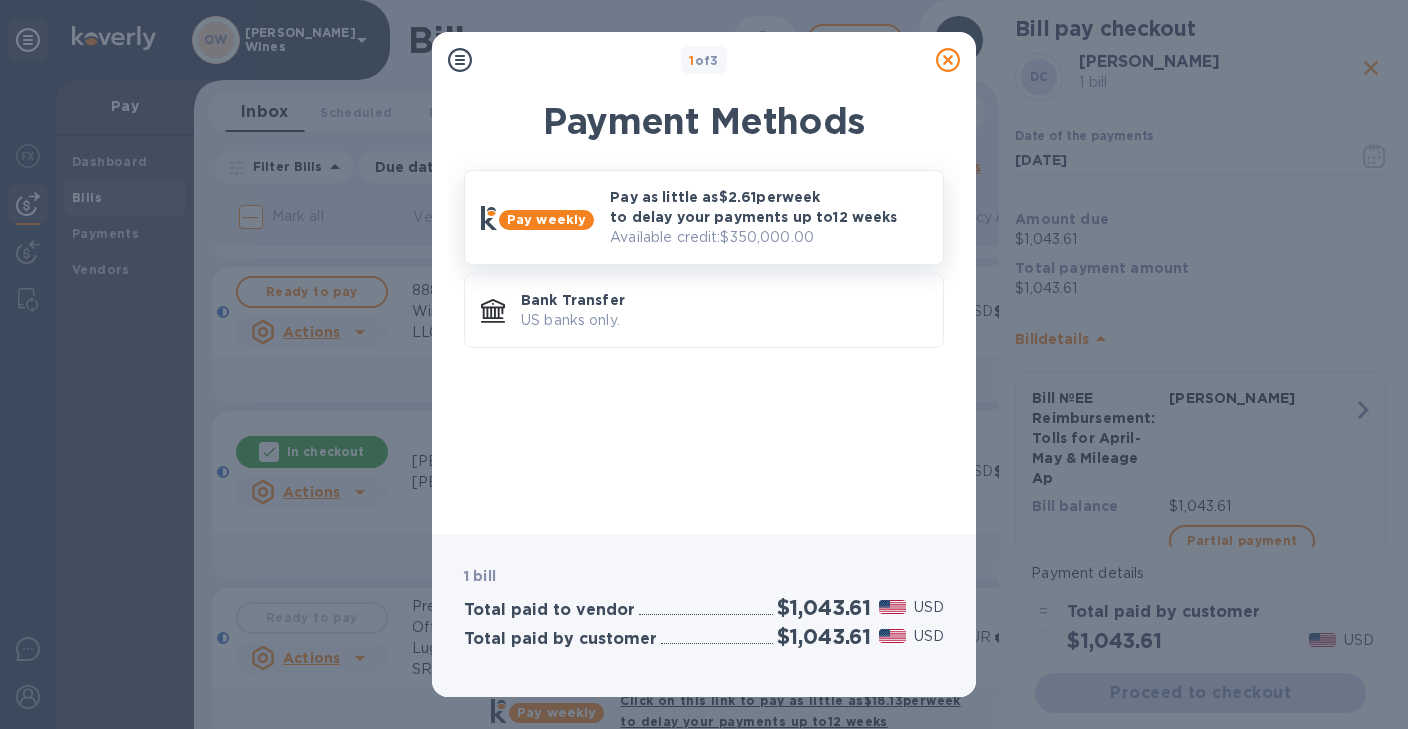 click on "Available credit:  $350,000.00" at bounding box center (768, 237) 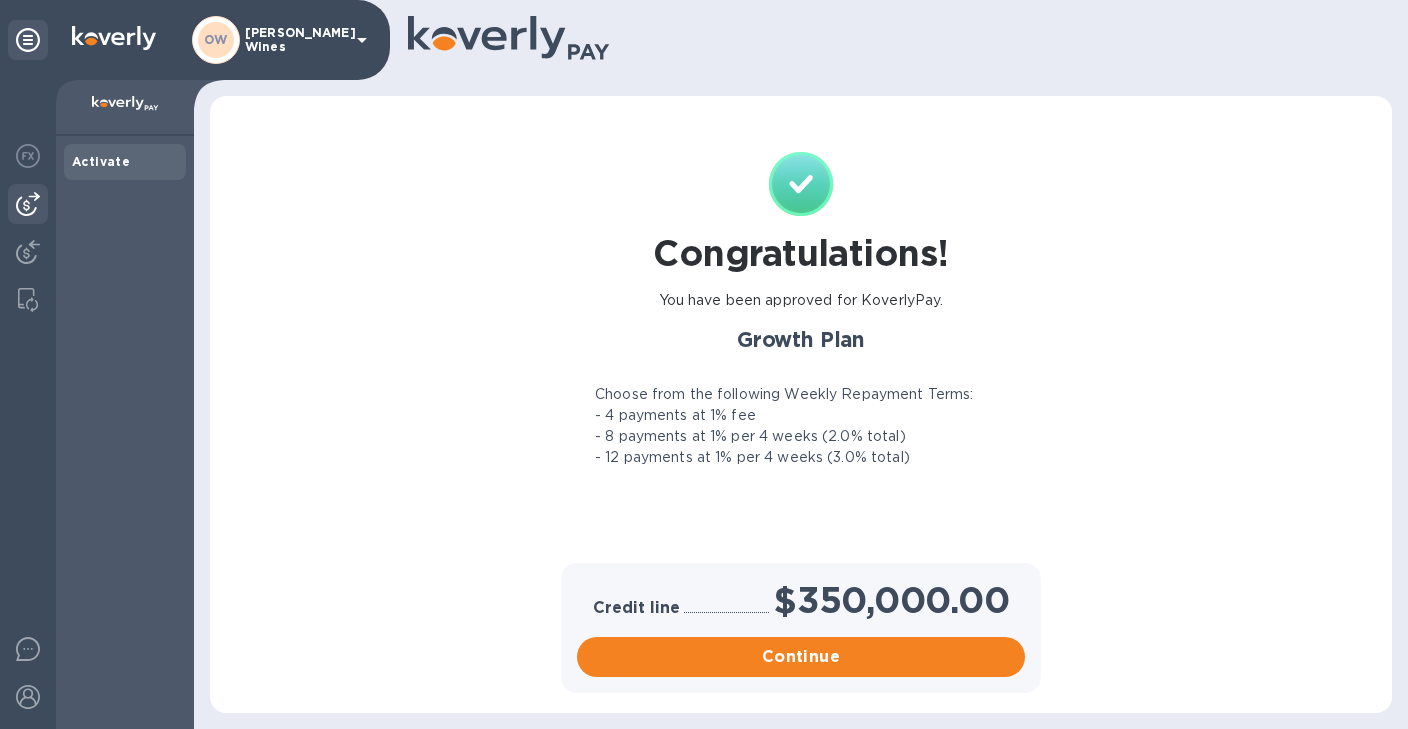 click at bounding box center [28, 204] 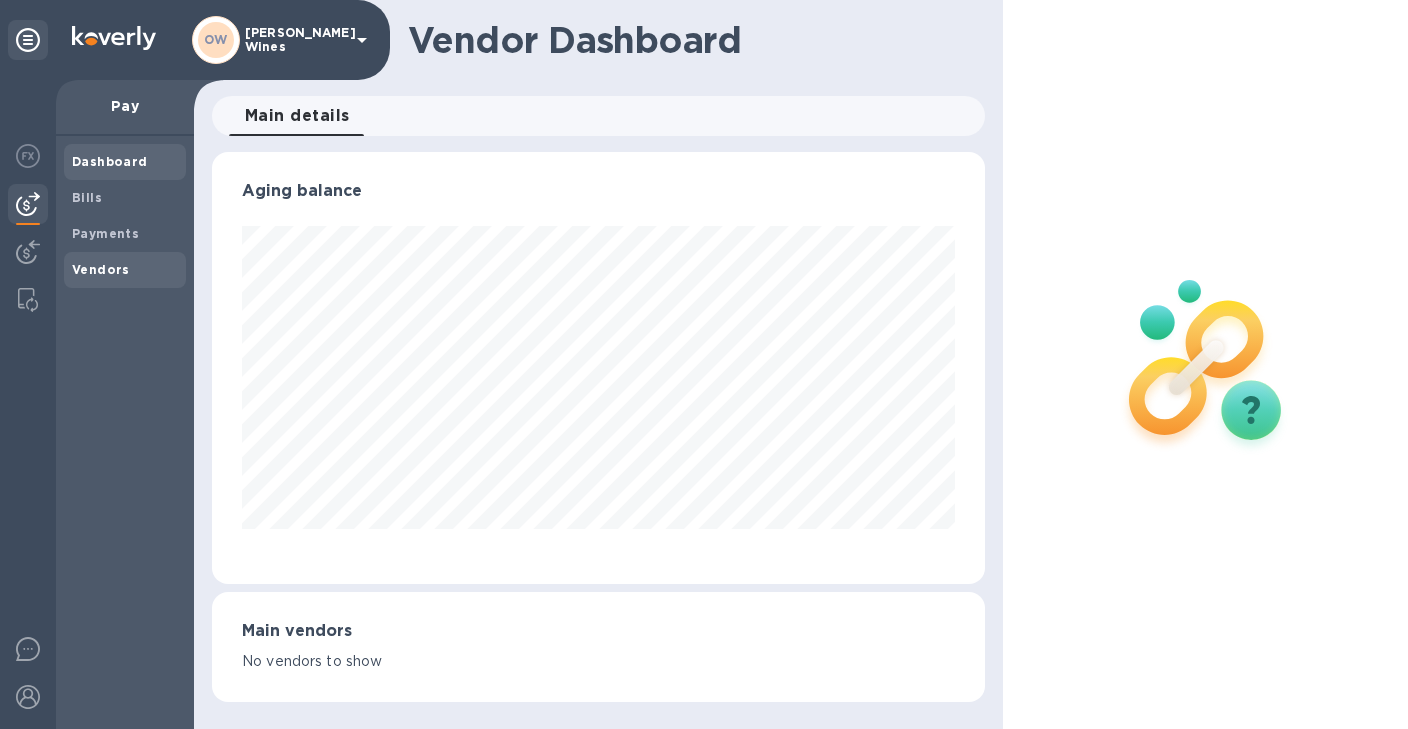 scroll, scrollTop: 432, scrollLeft: 765, axis: both 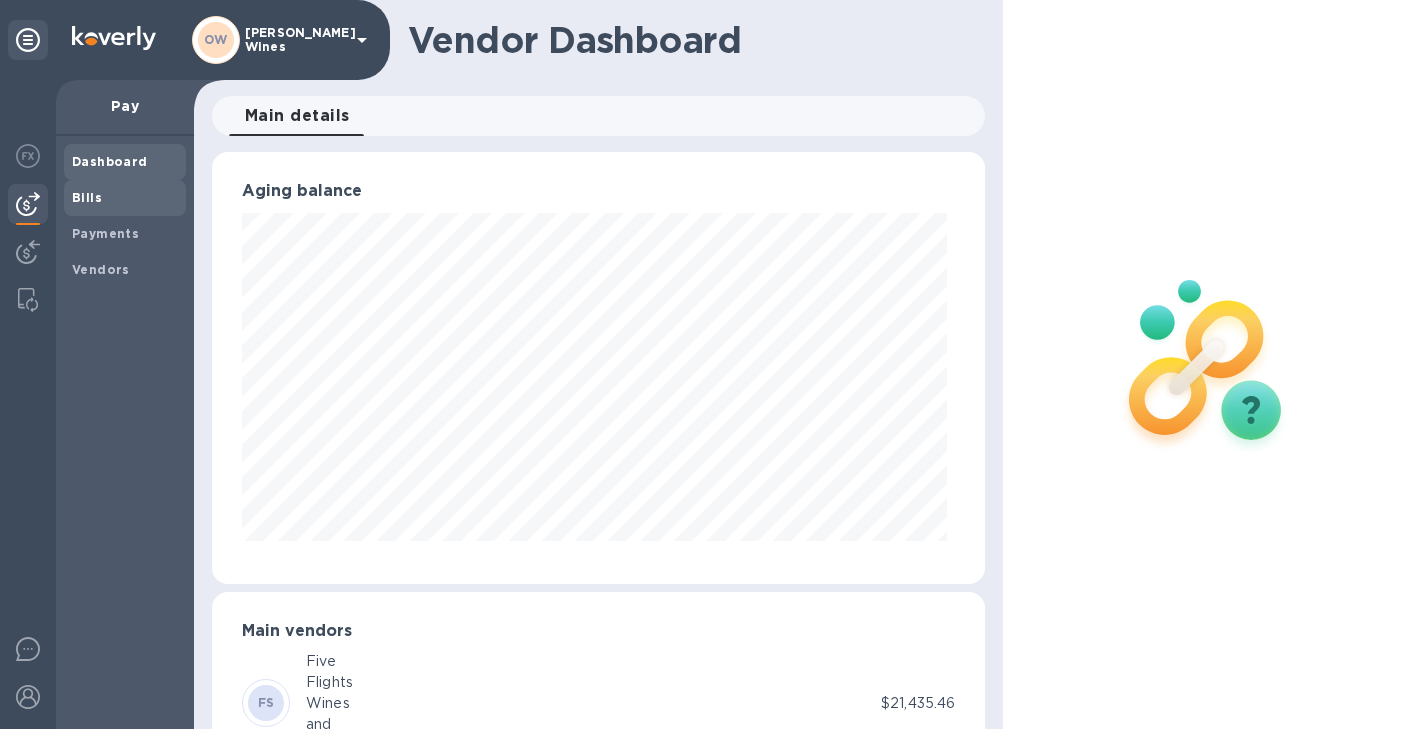 click on "Bills" at bounding box center [87, 197] 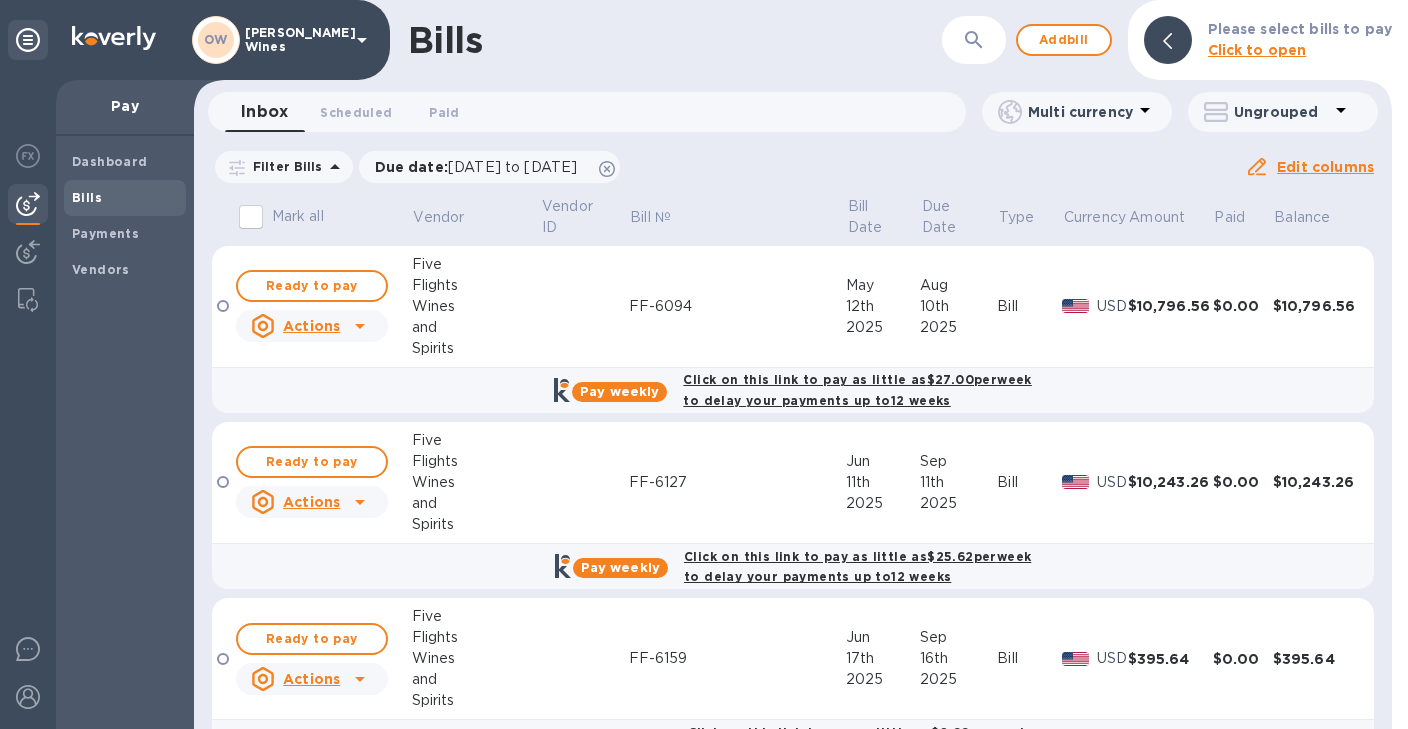 drag, startPoint x: 1383, startPoint y: 261, endPoint x: 1382, endPoint y: 498, distance: 237.0021 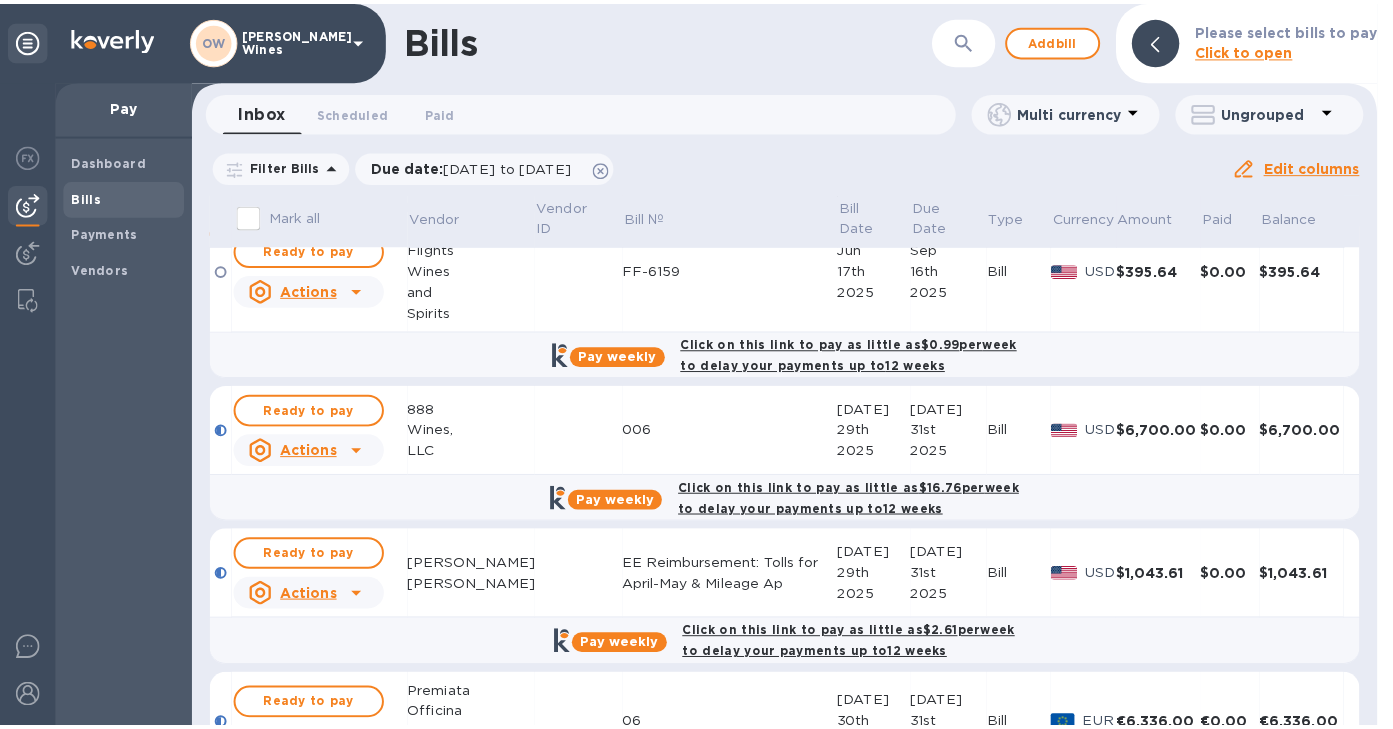 scroll, scrollTop: 507, scrollLeft: 0, axis: vertical 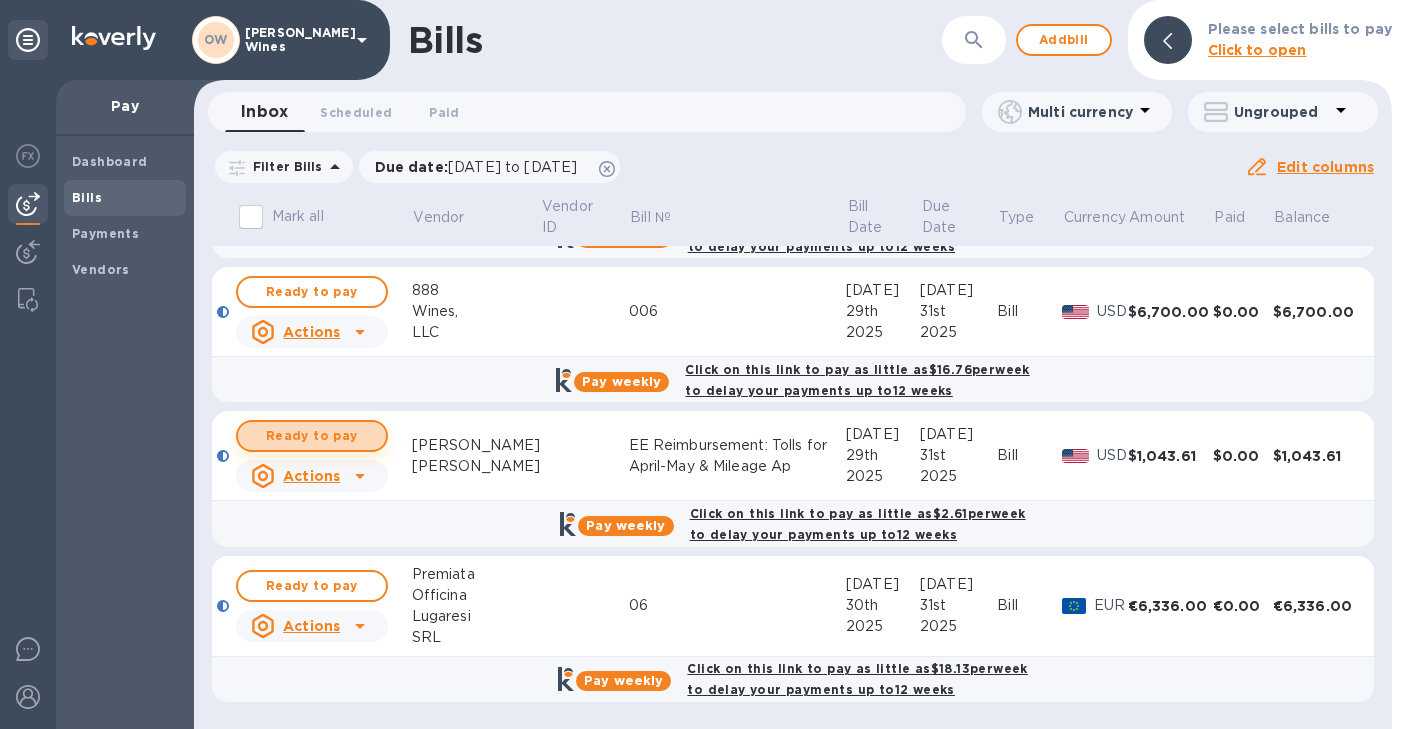 click on "Ready to pay" at bounding box center [312, 436] 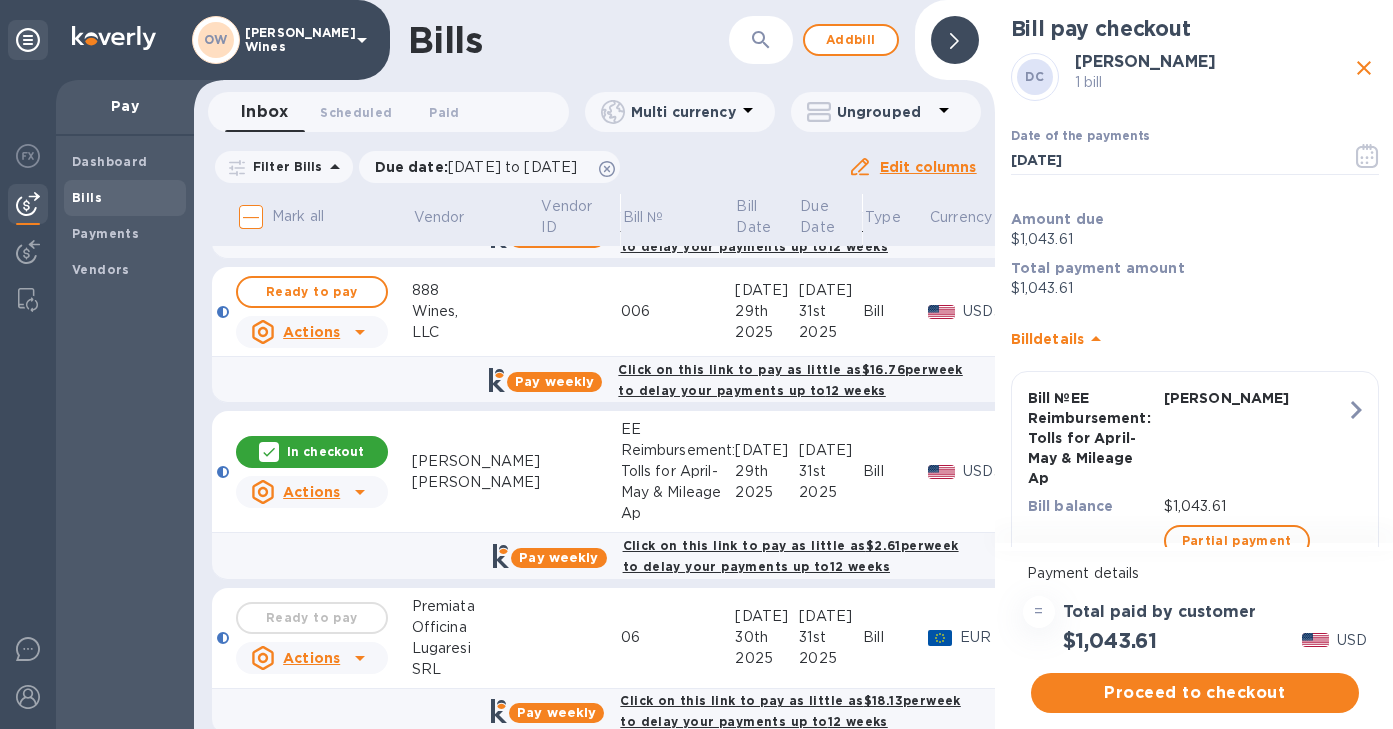 drag, startPoint x: 1386, startPoint y: 379, endPoint x: 1381, endPoint y: 554, distance: 175.07141 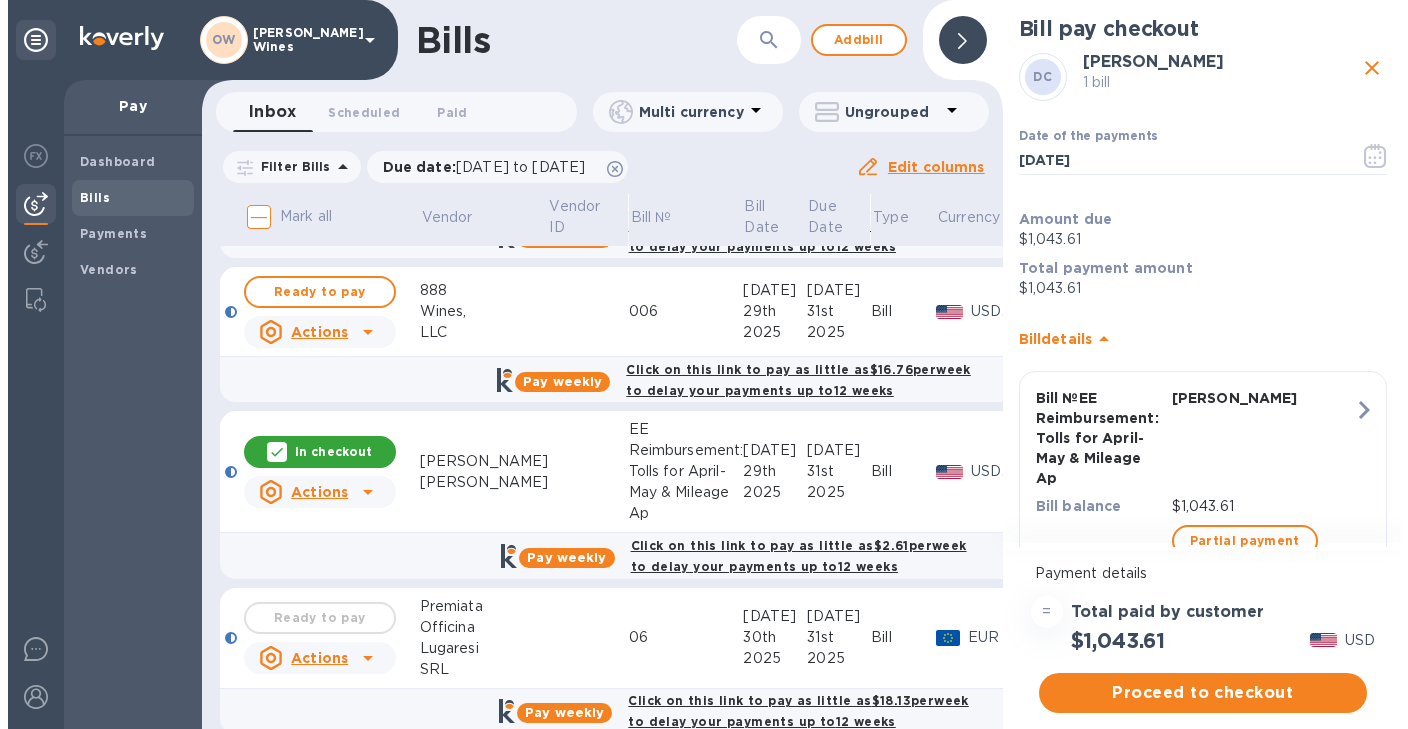 scroll, scrollTop: 0, scrollLeft: 1, axis: horizontal 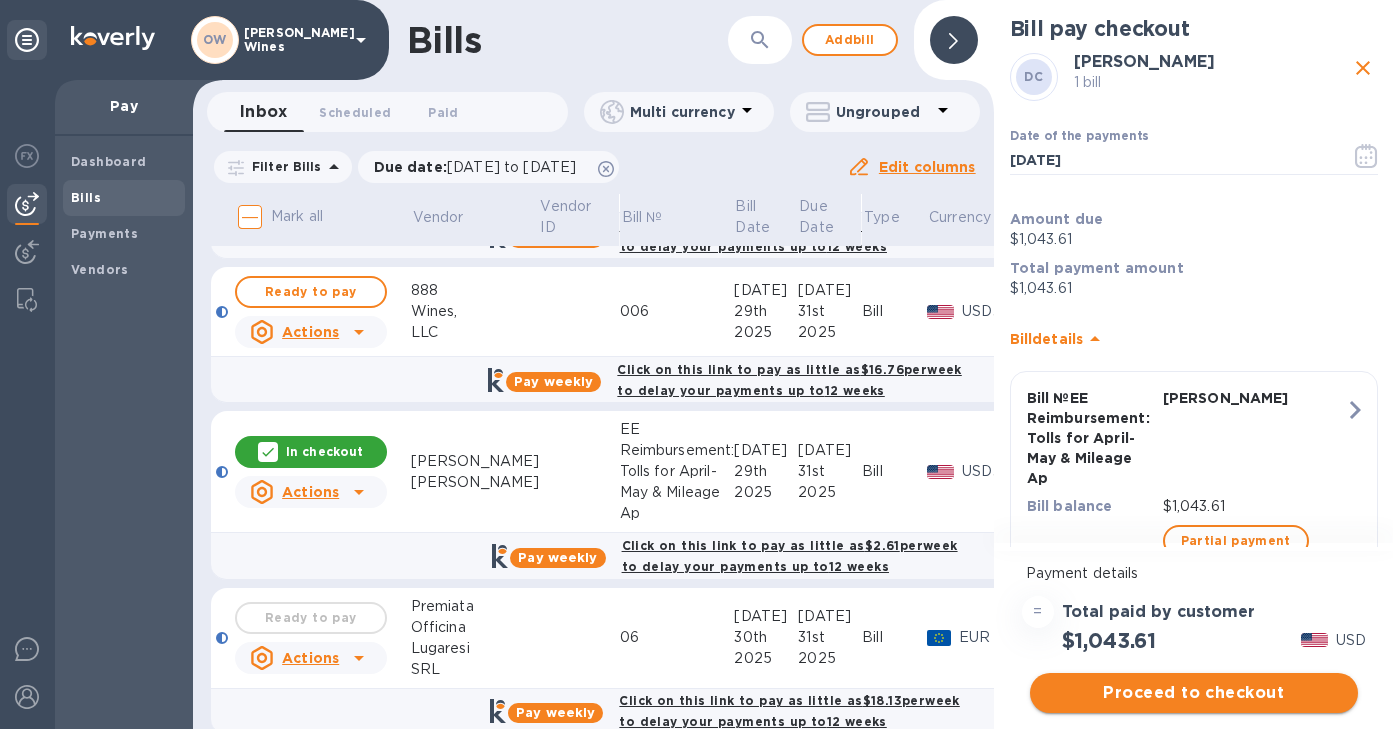 click on "Proceed to checkout" at bounding box center (1194, 693) 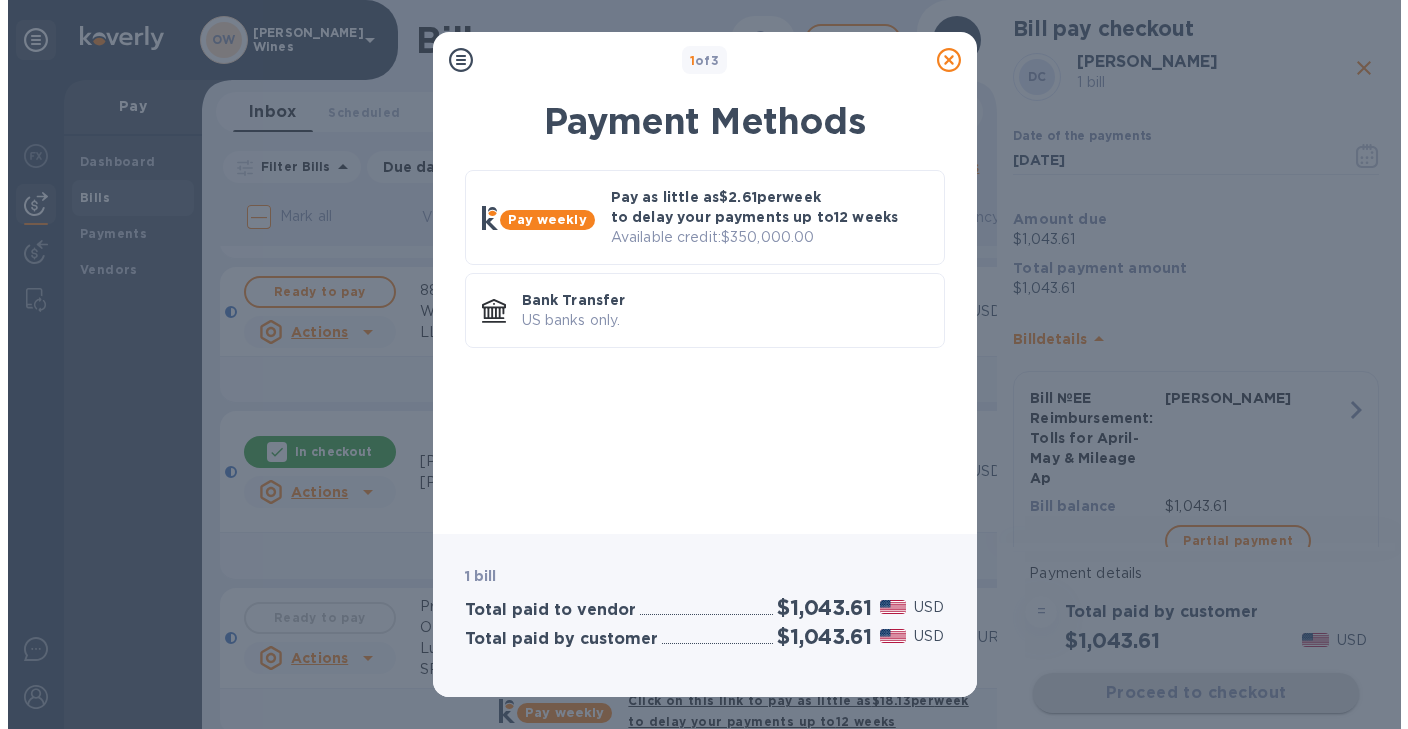 scroll, scrollTop: 0, scrollLeft: 0, axis: both 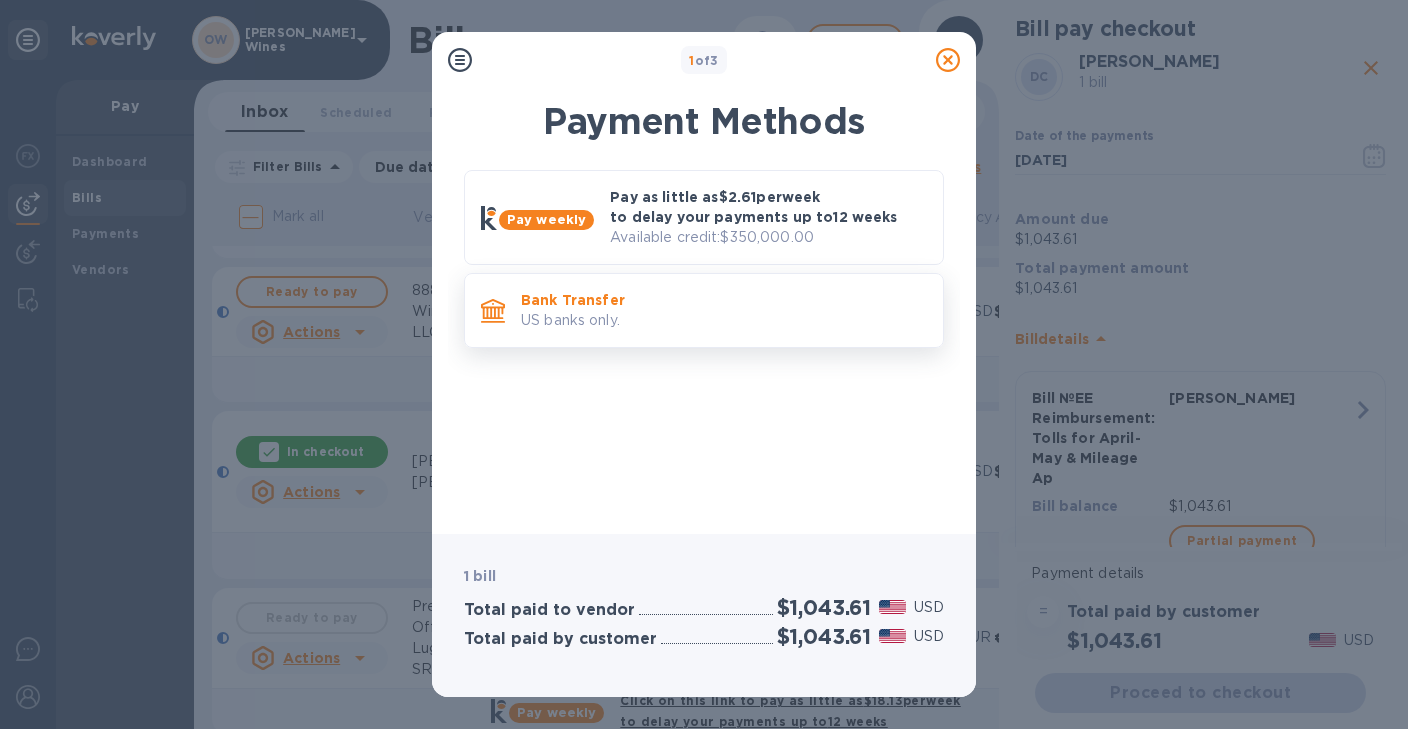 click on "US banks only." at bounding box center [724, 320] 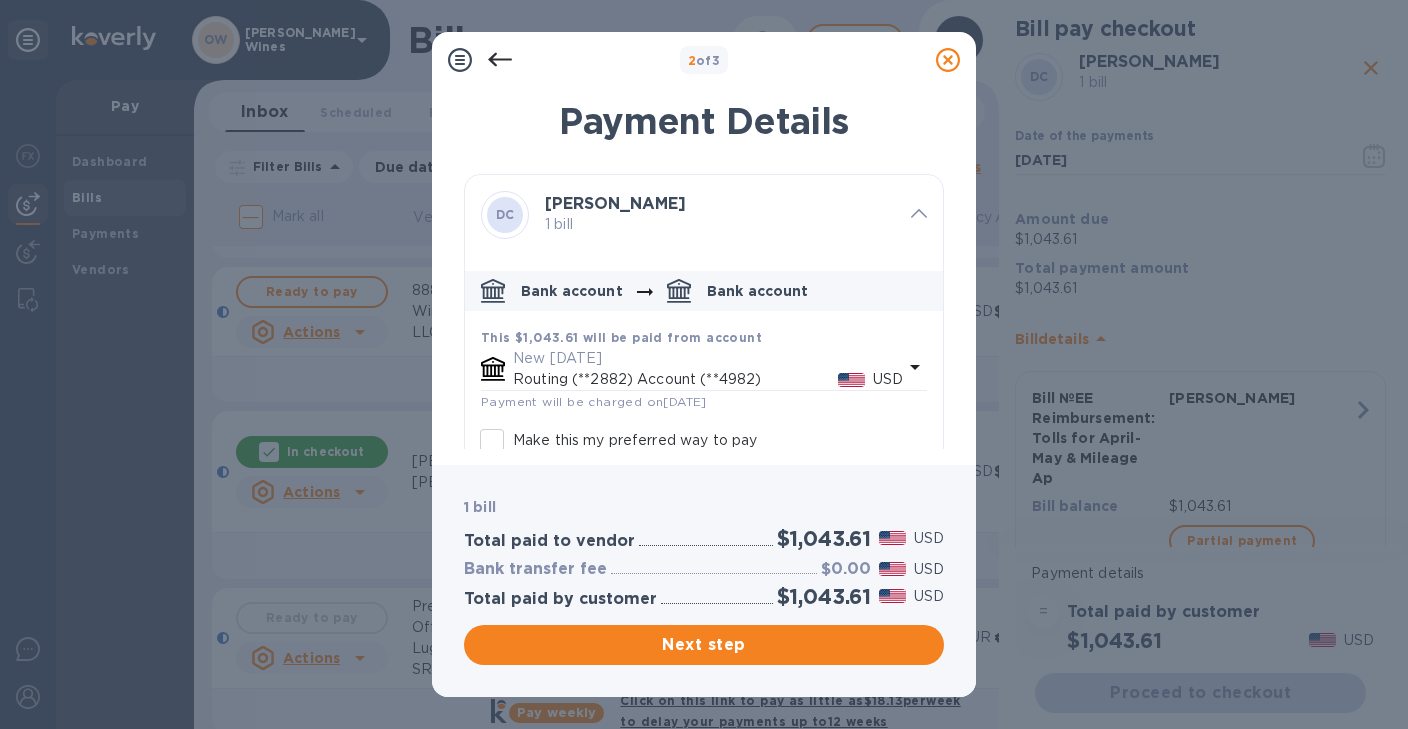 scroll, scrollTop: 111, scrollLeft: 0, axis: vertical 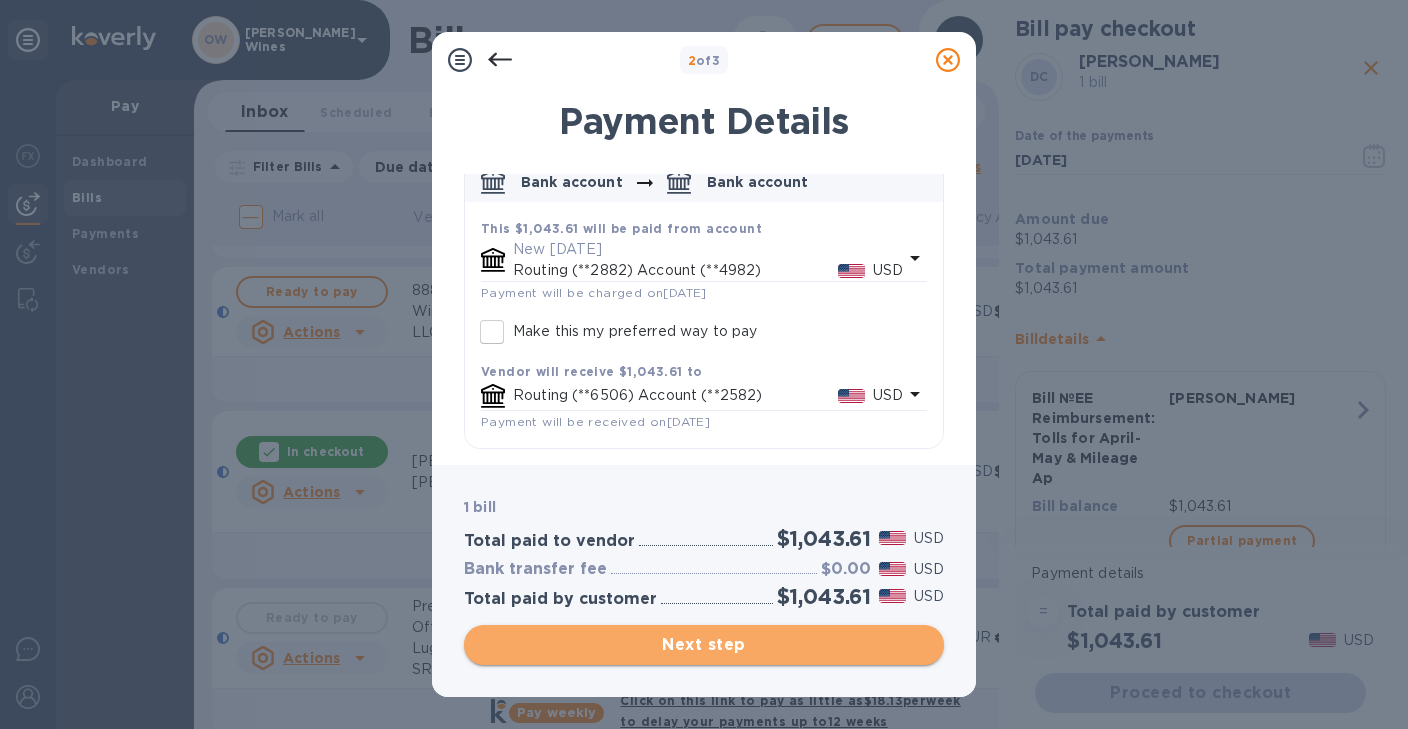 click on "Next step" at bounding box center (704, 645) 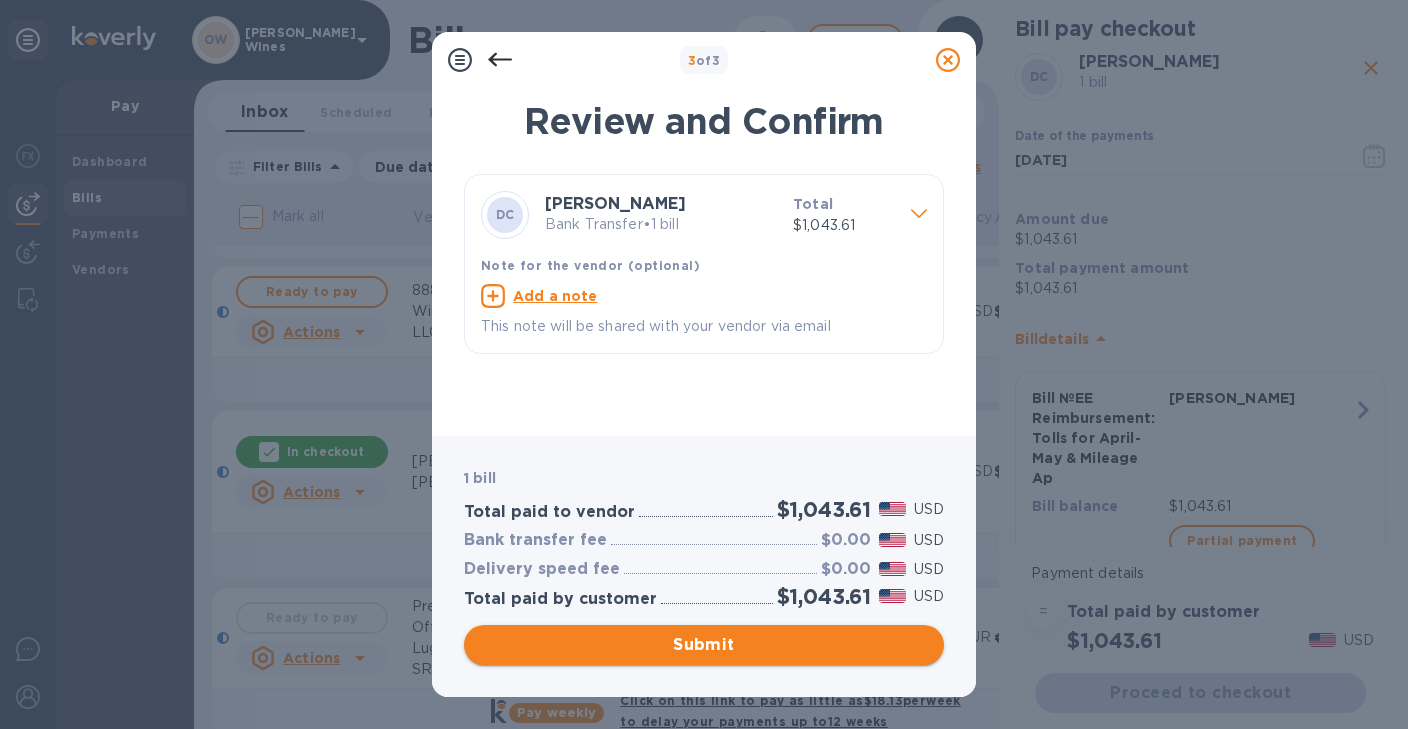 click on "Submit" at bounding box center [704, 645] 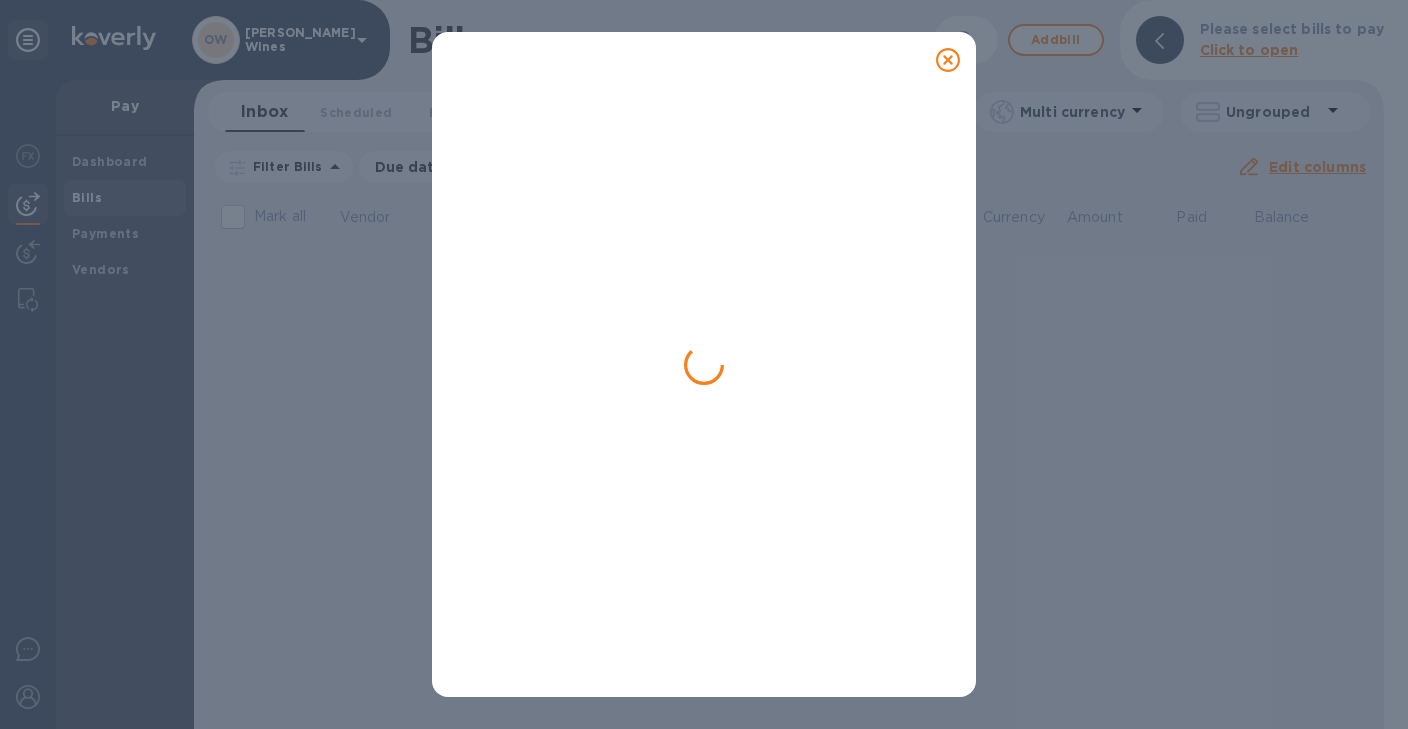 scroll, scrollTop: 0, scrollLeft: 0, axis: both 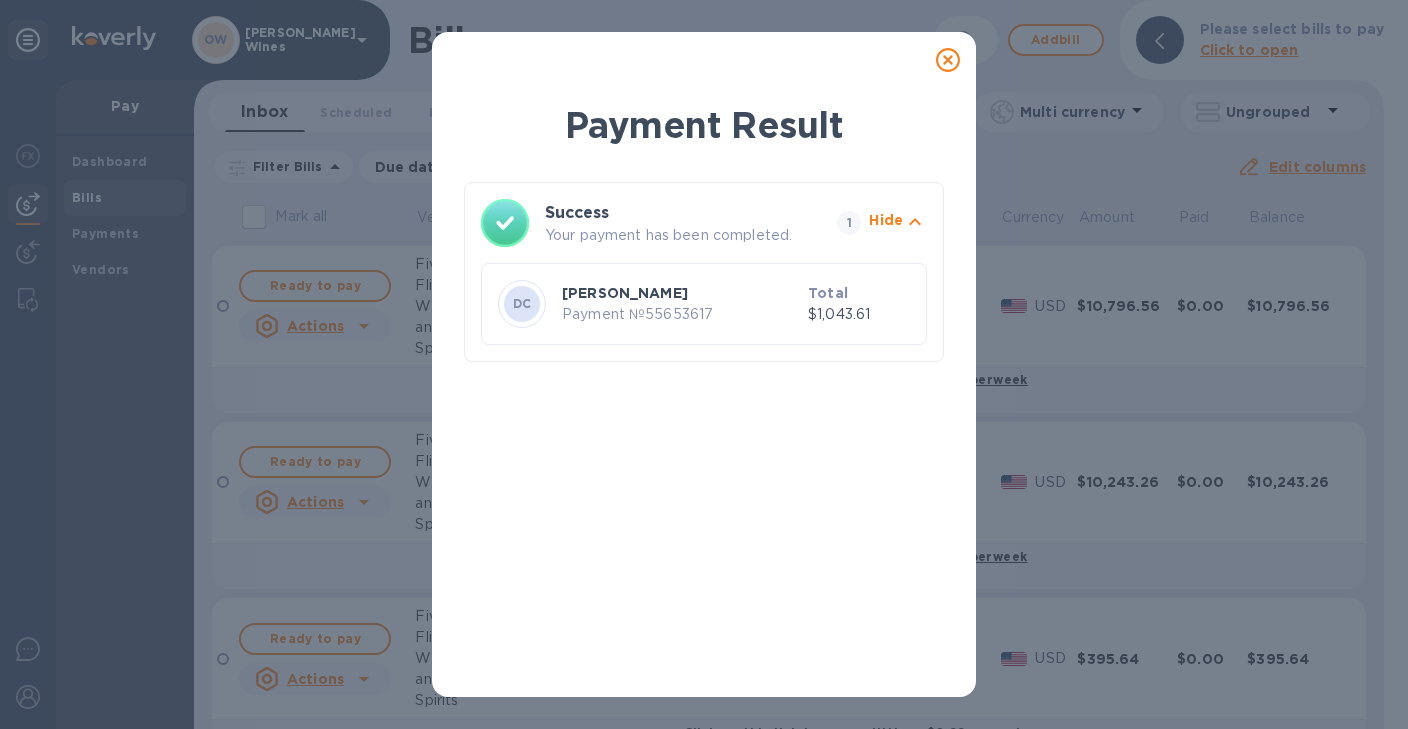 click 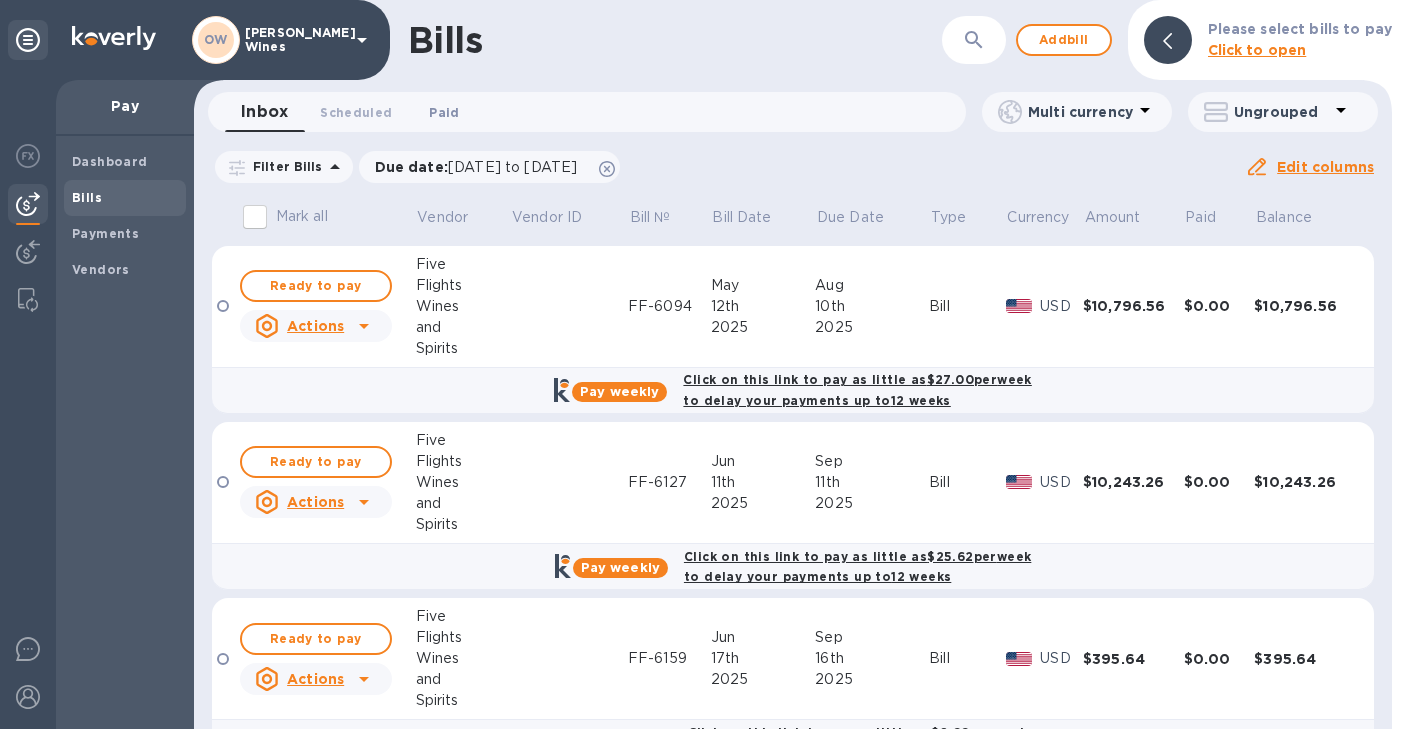 click on "Paid 0" at bounding box center [444, 112] 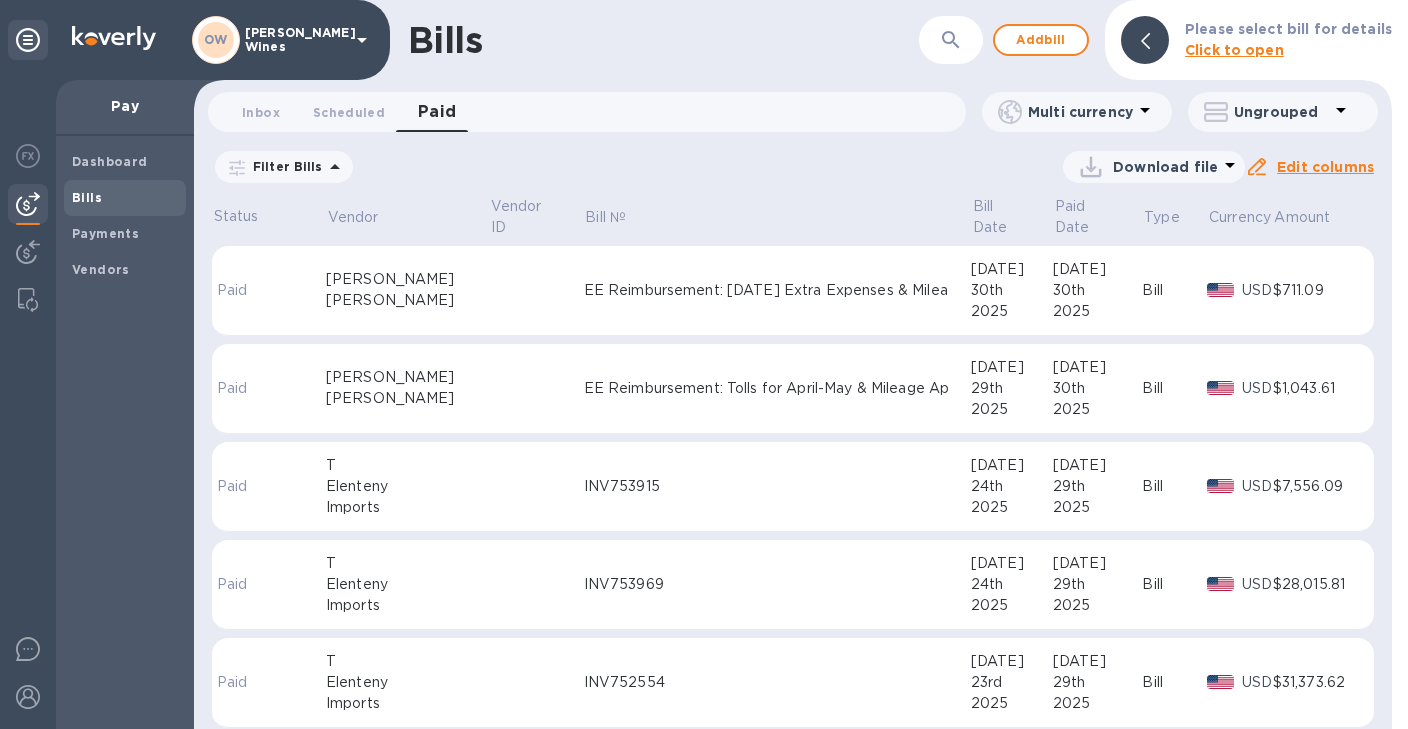 click at bounding box center [536, 389] 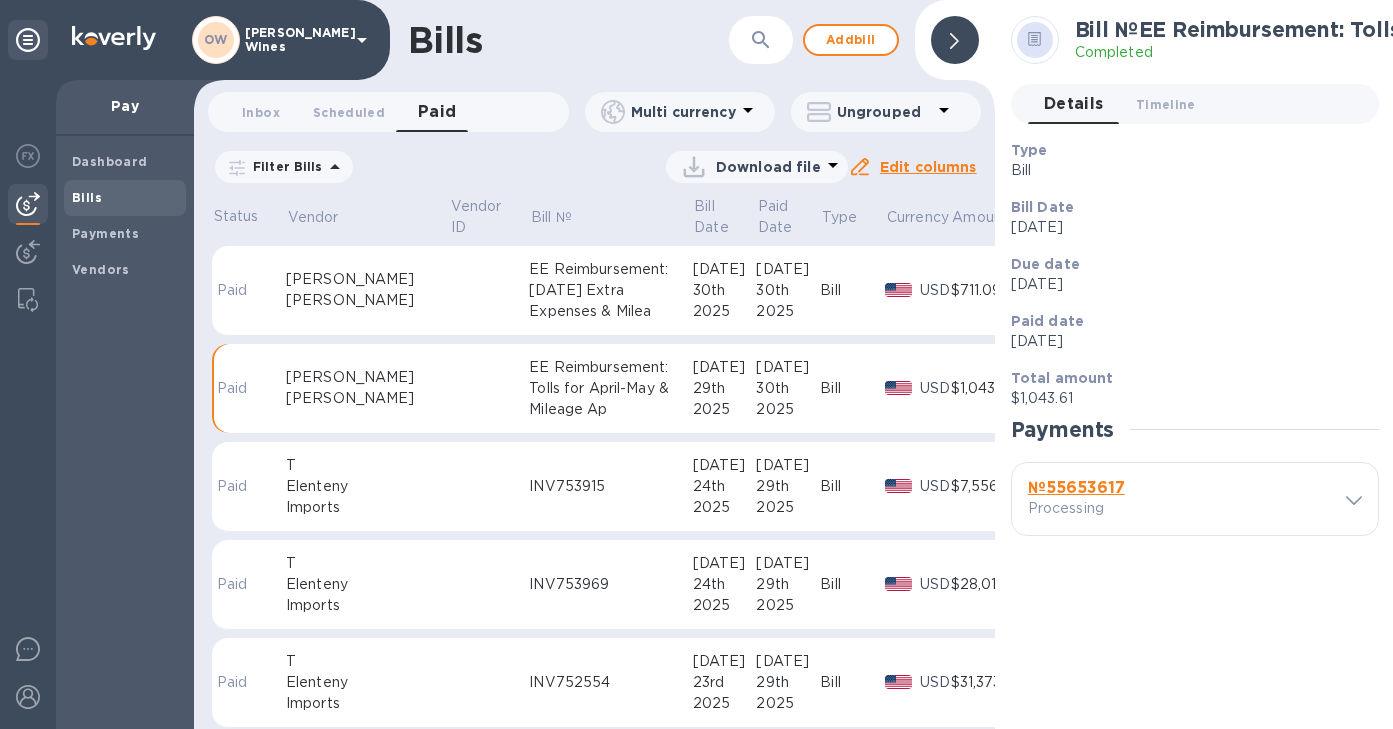 click on "№  55653617" at bounding box center (1076, 487) 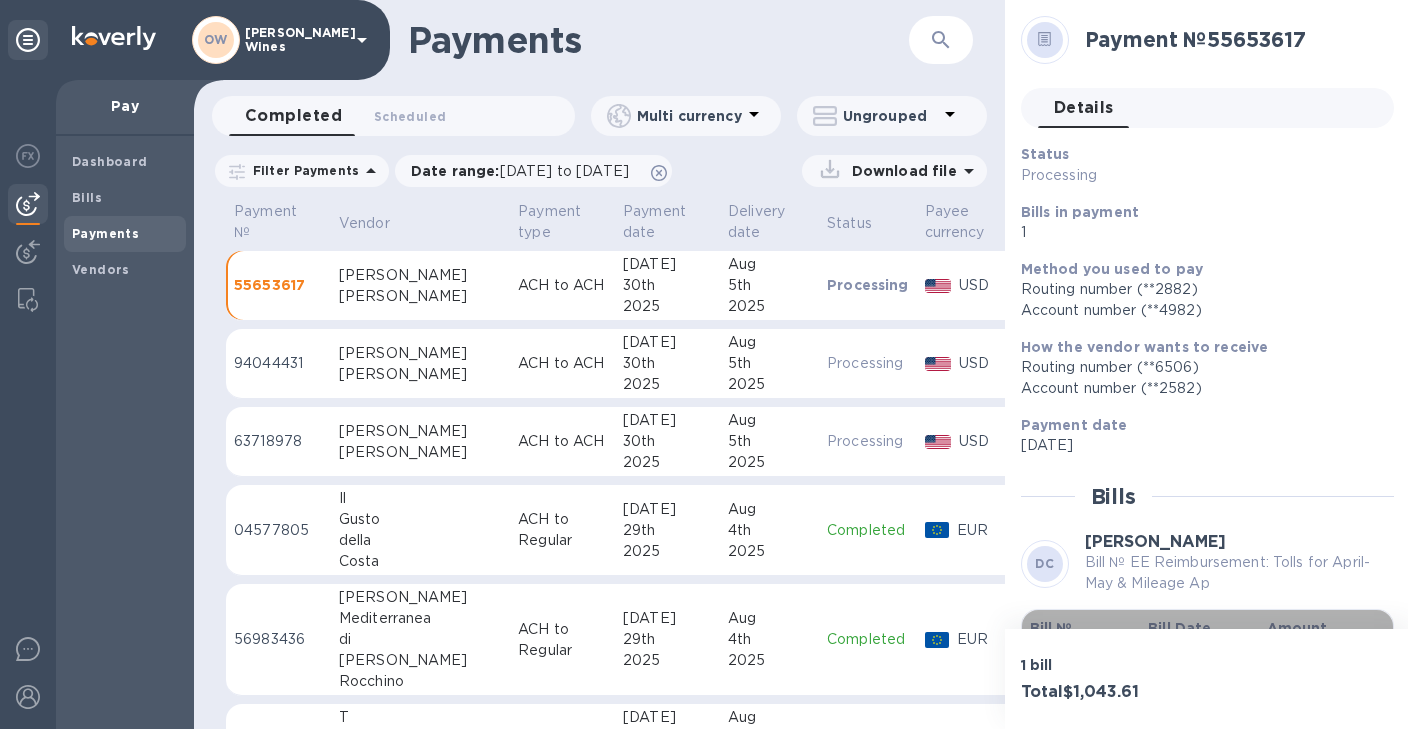 click on "Bill №" at bounding box center [1081, 628] 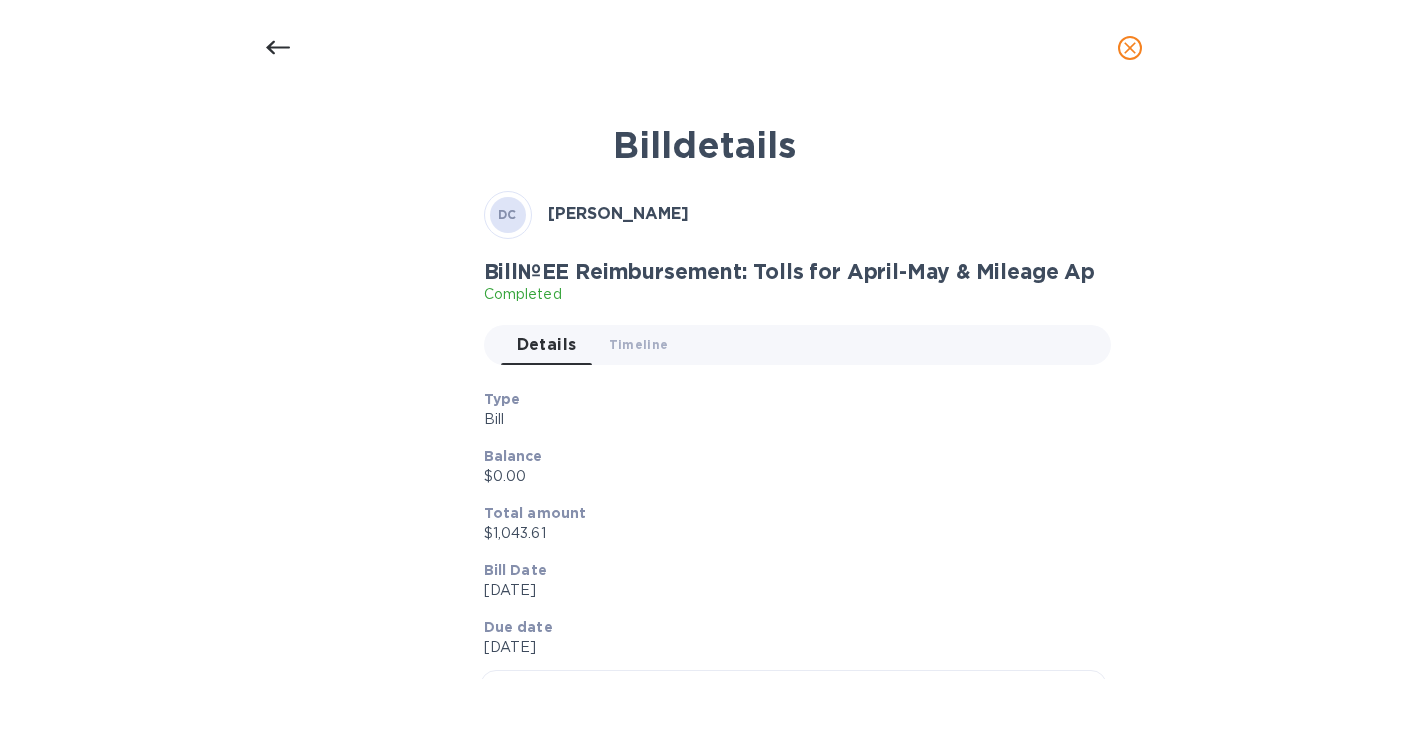click 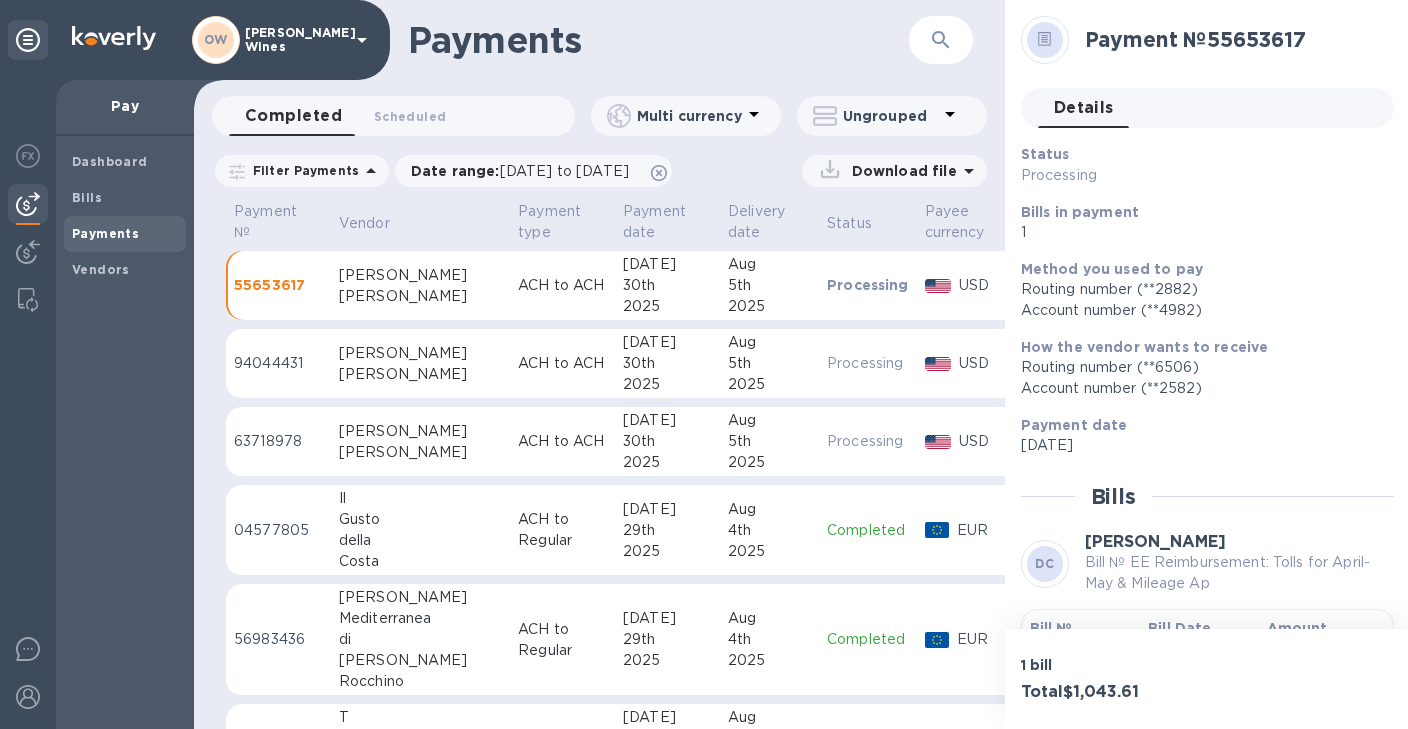 scroll, scrollTop: 133, scrollLeft: 0, axis: vertical 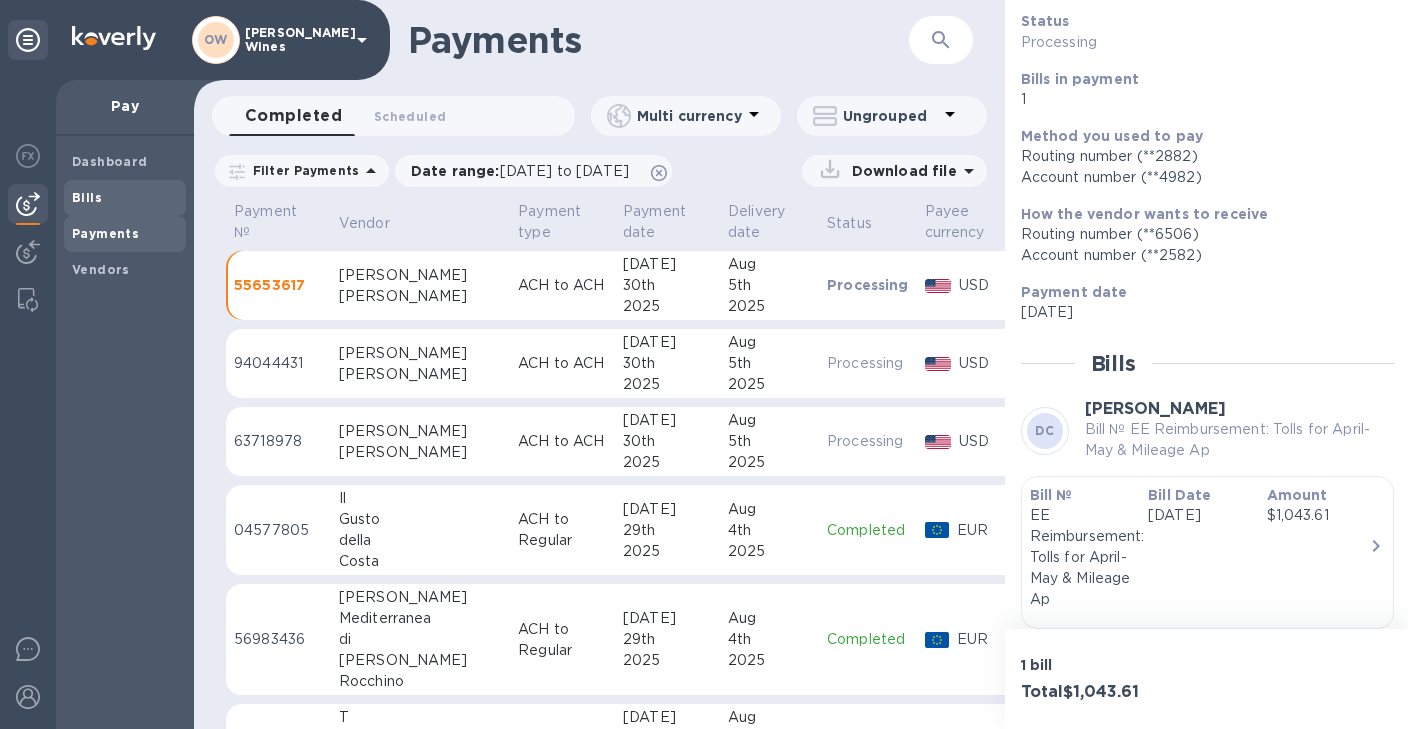 click on "Bills" at bounding box center [87, 198] 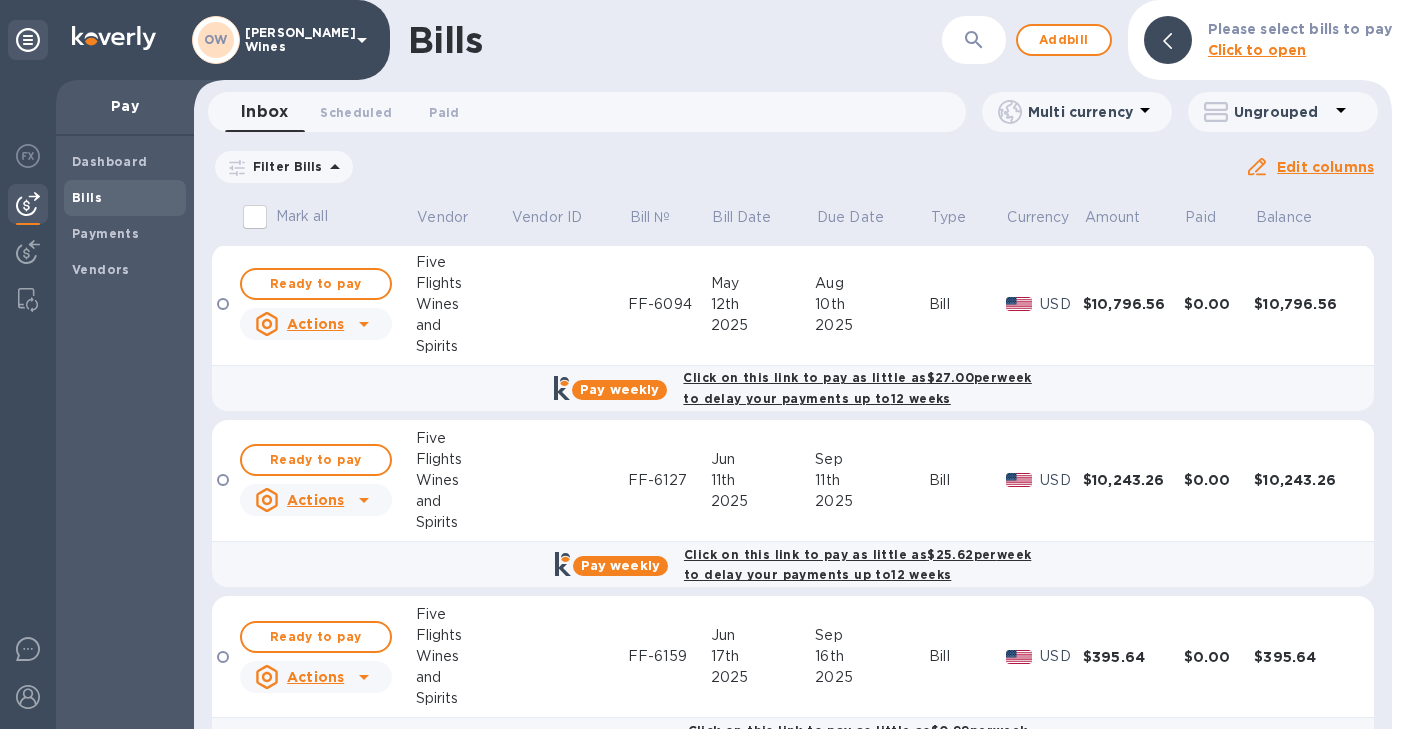 scroll, scrollTop: 0, scrollLeft: 0, axis: both 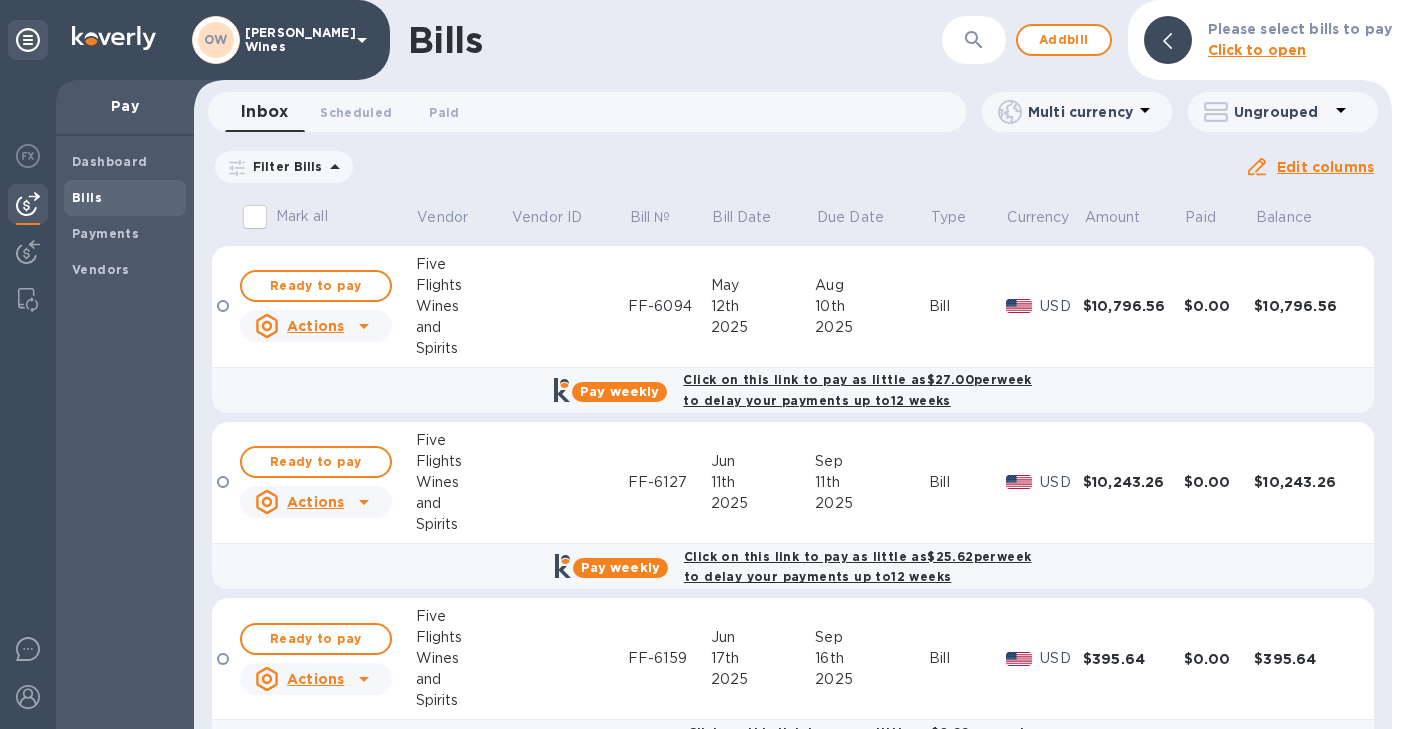 click on "Due date :  [DATE] to [DATE]" at bounding box center (0, 0) 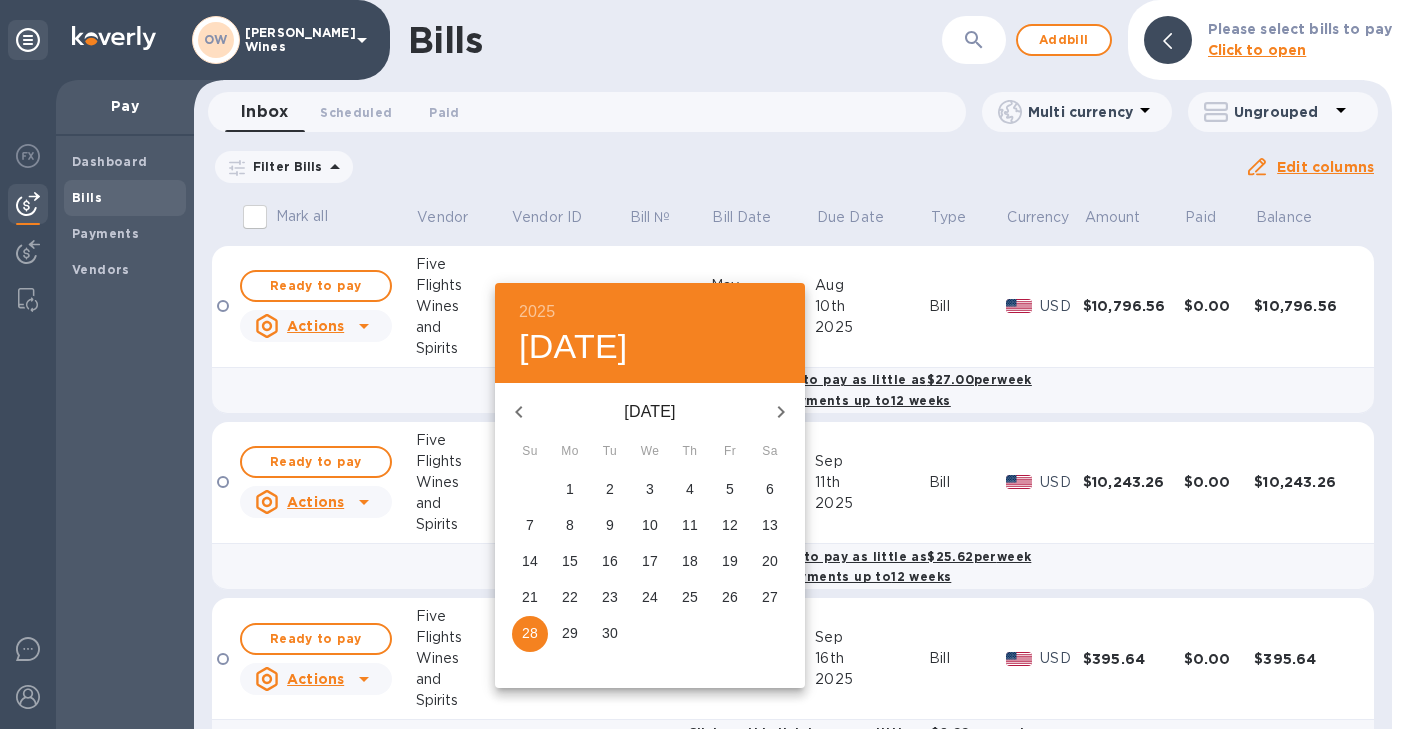 click 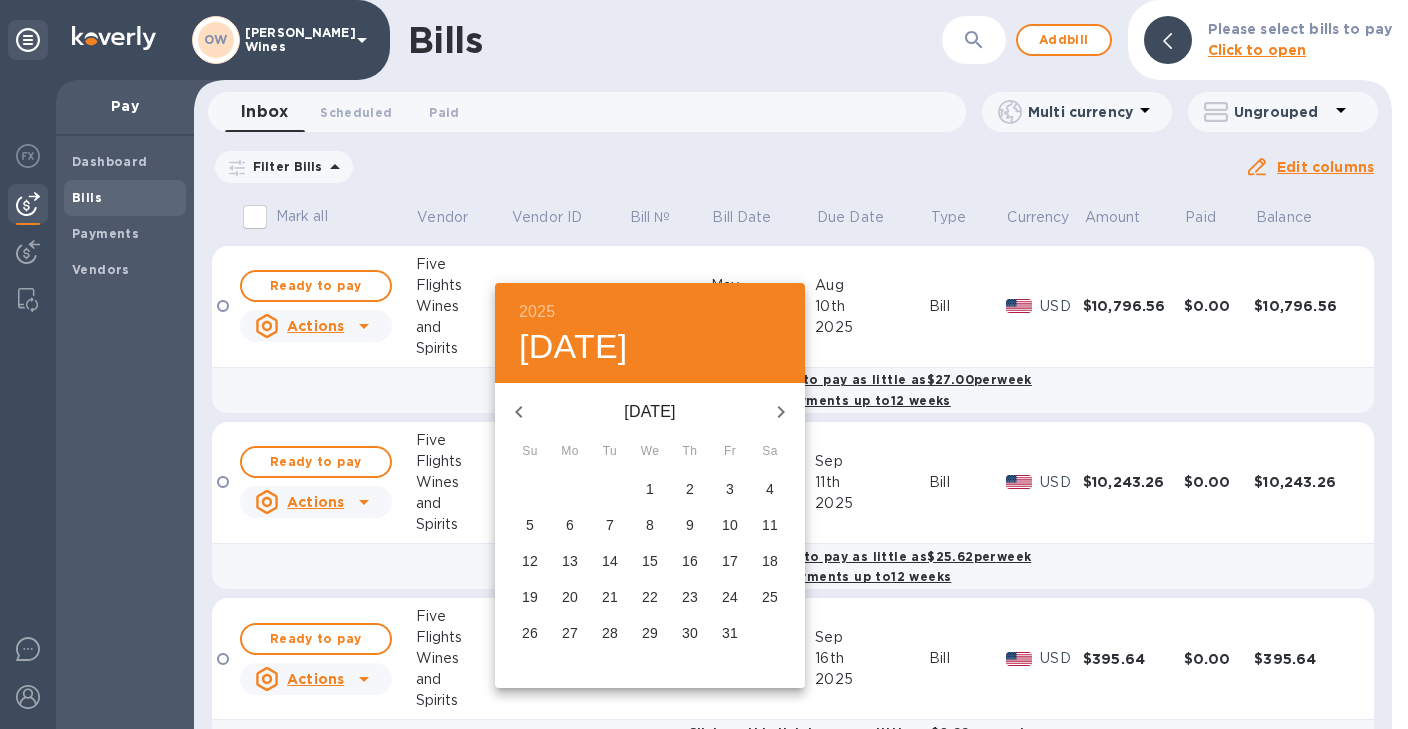 click on "31" at bounding box center (730, 633) 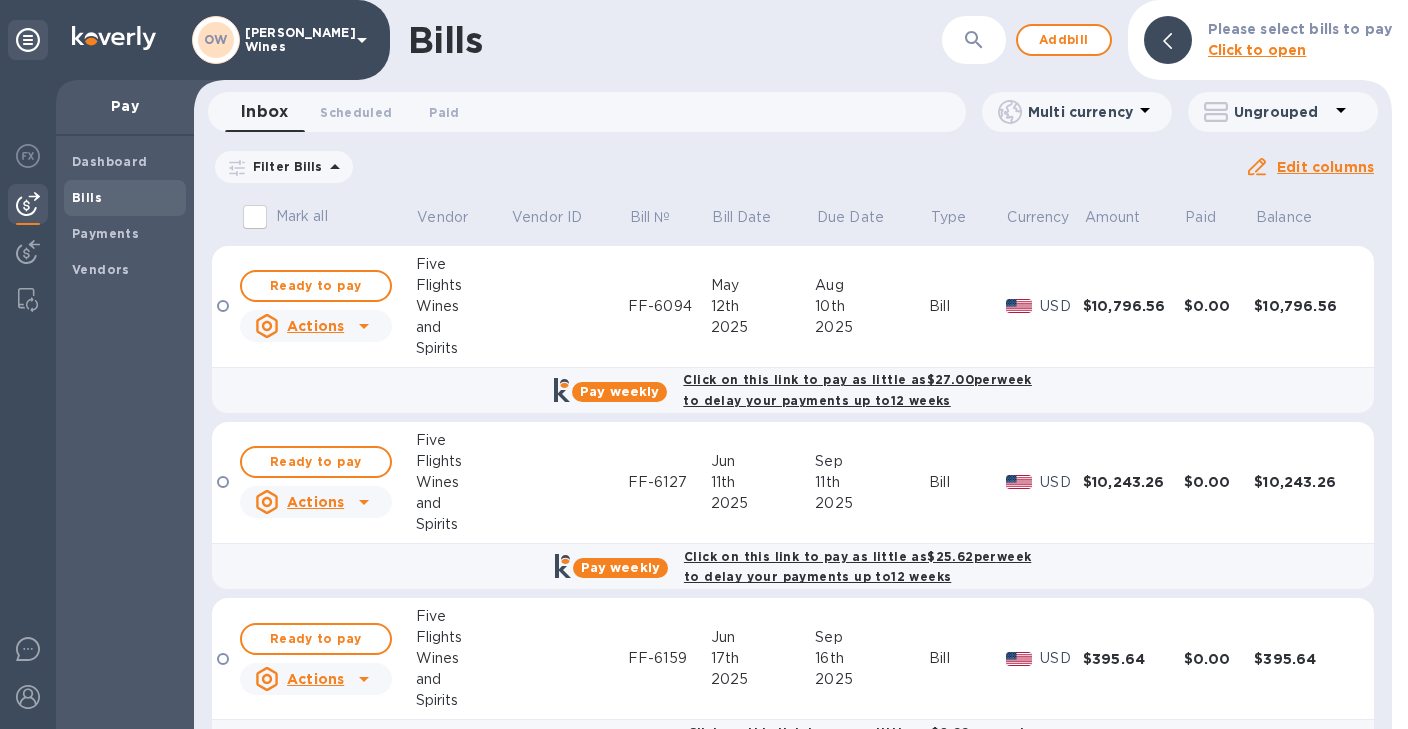 click on "Apply" at bounding box center [0, 0] 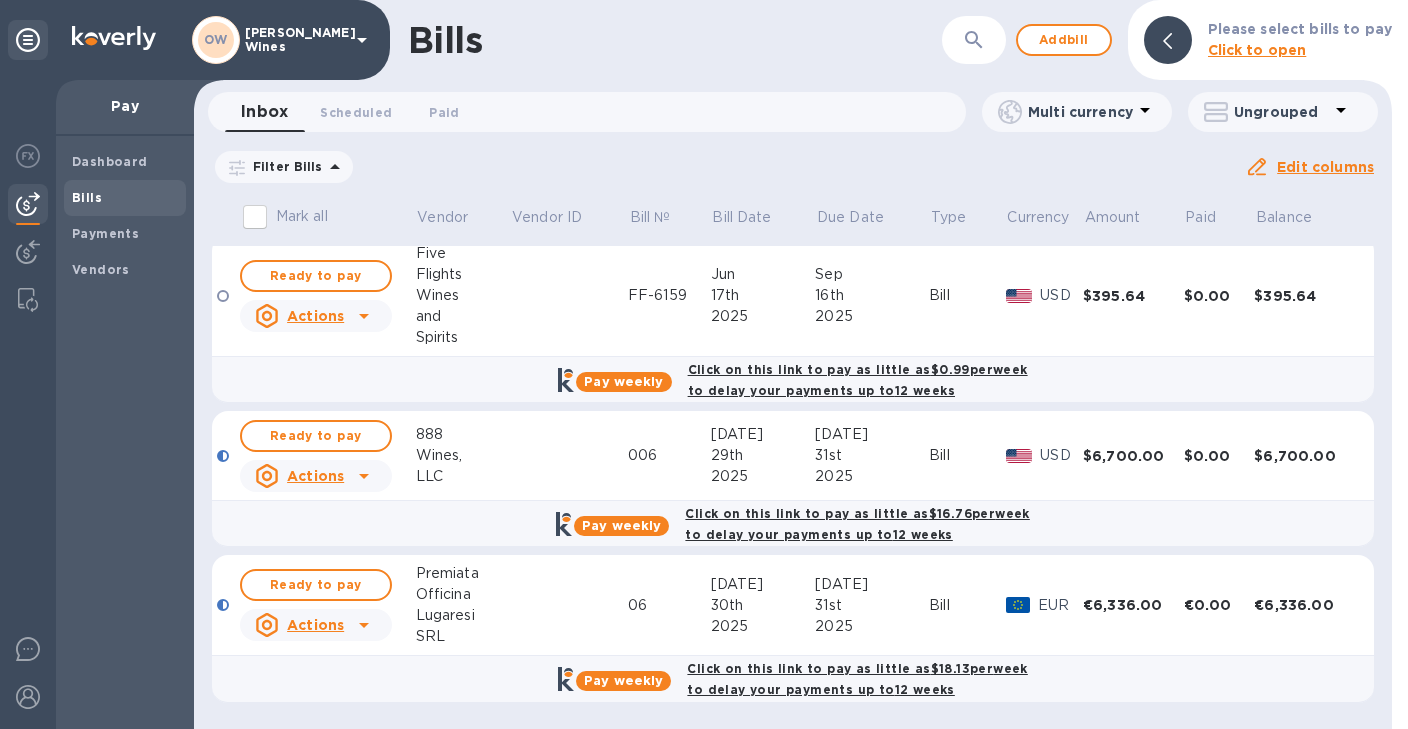 scroll, scrollTop: 0, scrollLeft: 0, axis: both 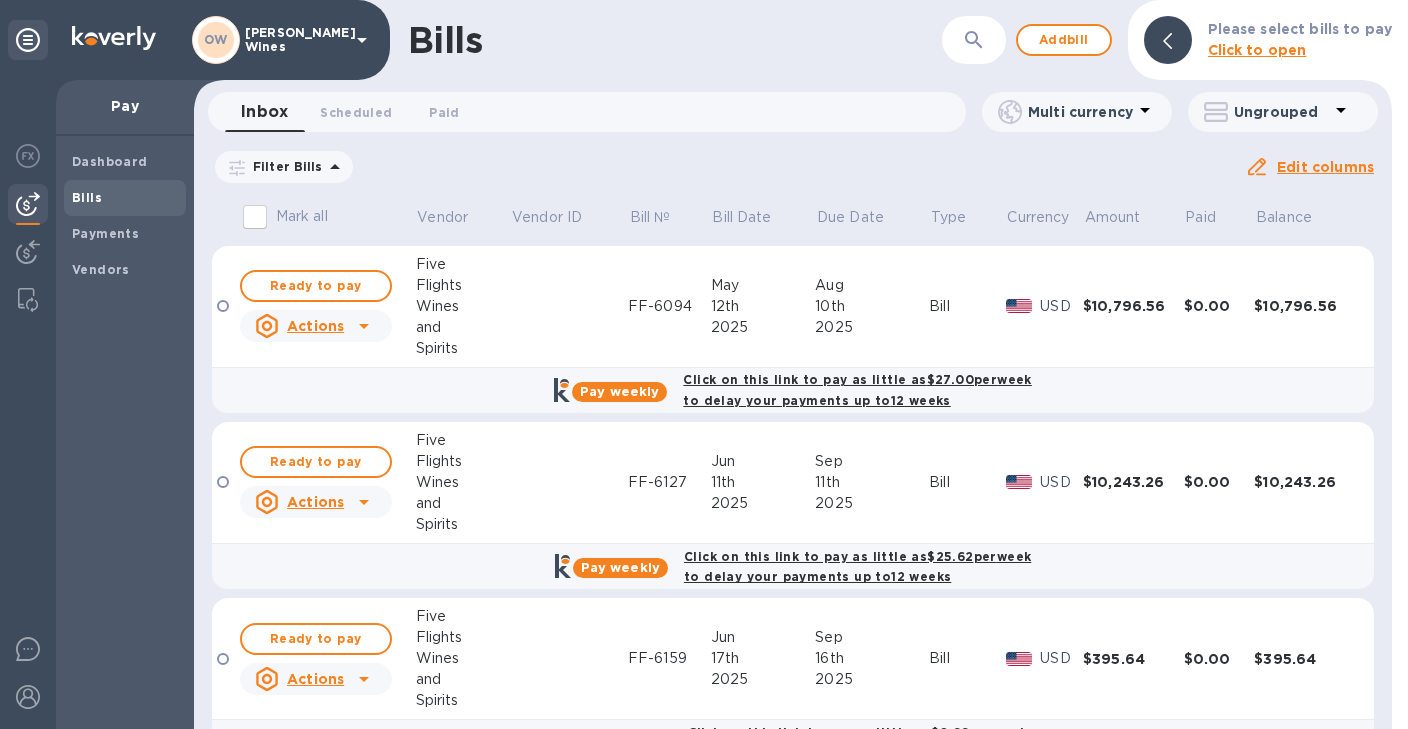 click on "Bills" at bounding box center (125, 198) 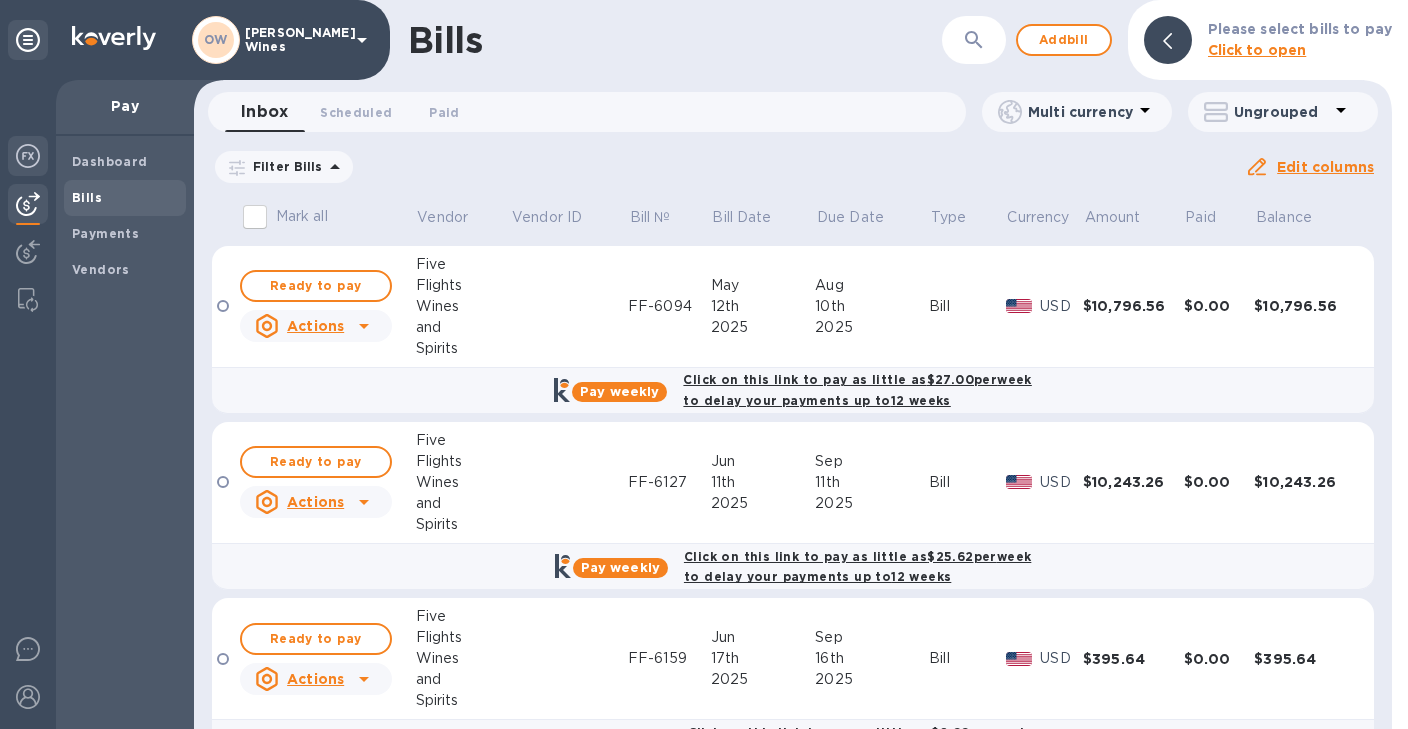 click at bounding box center (28, 156) 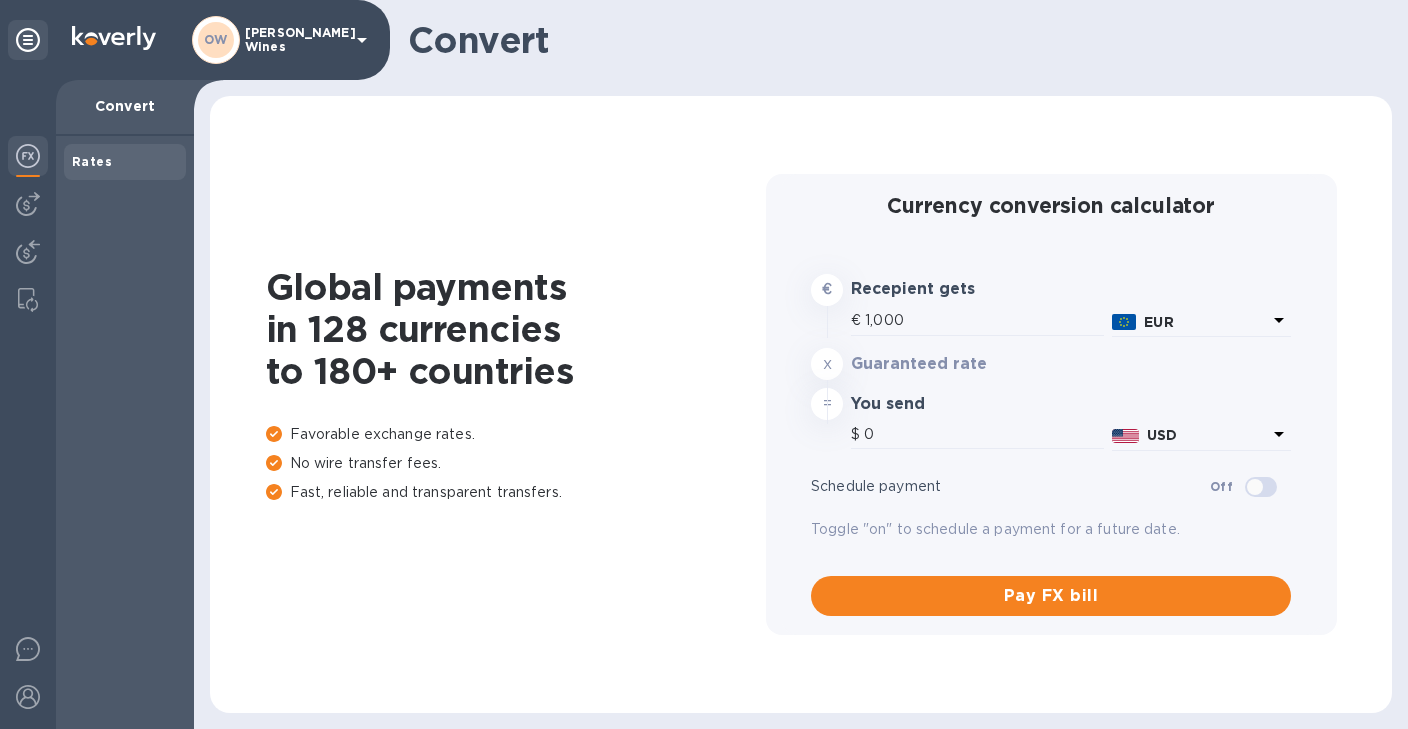 type on "1,144.6" 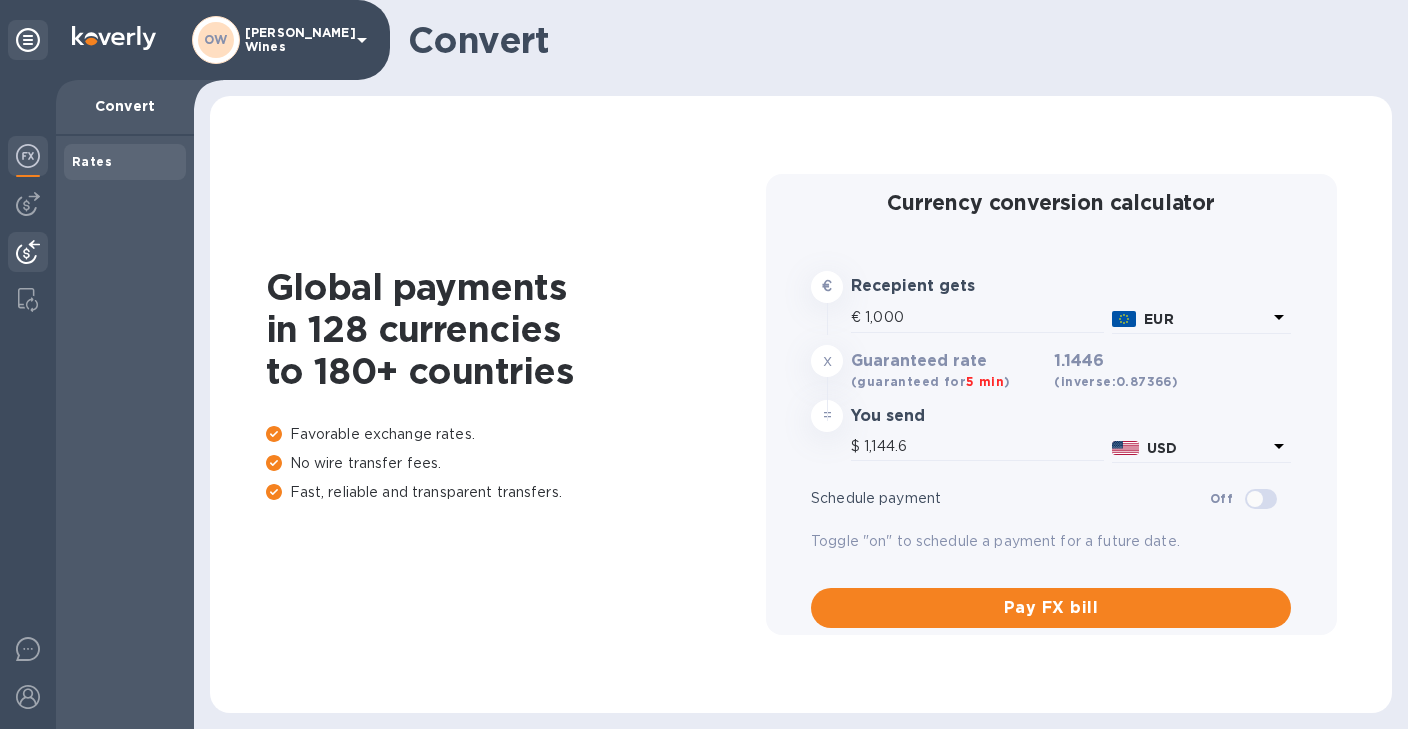 click at bounding box center (28, 252) 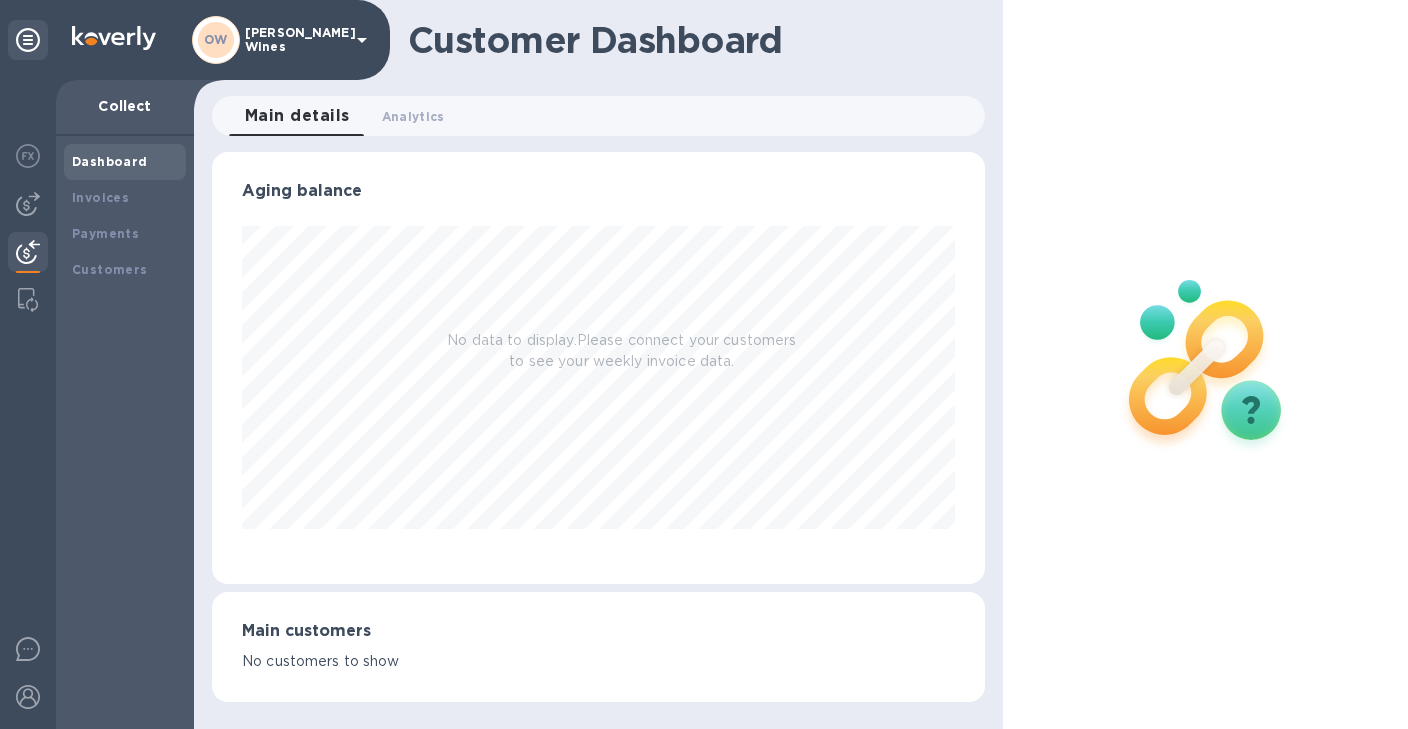 scroll, scrollTop: 999568, scrollLeft: 999226, axis: both 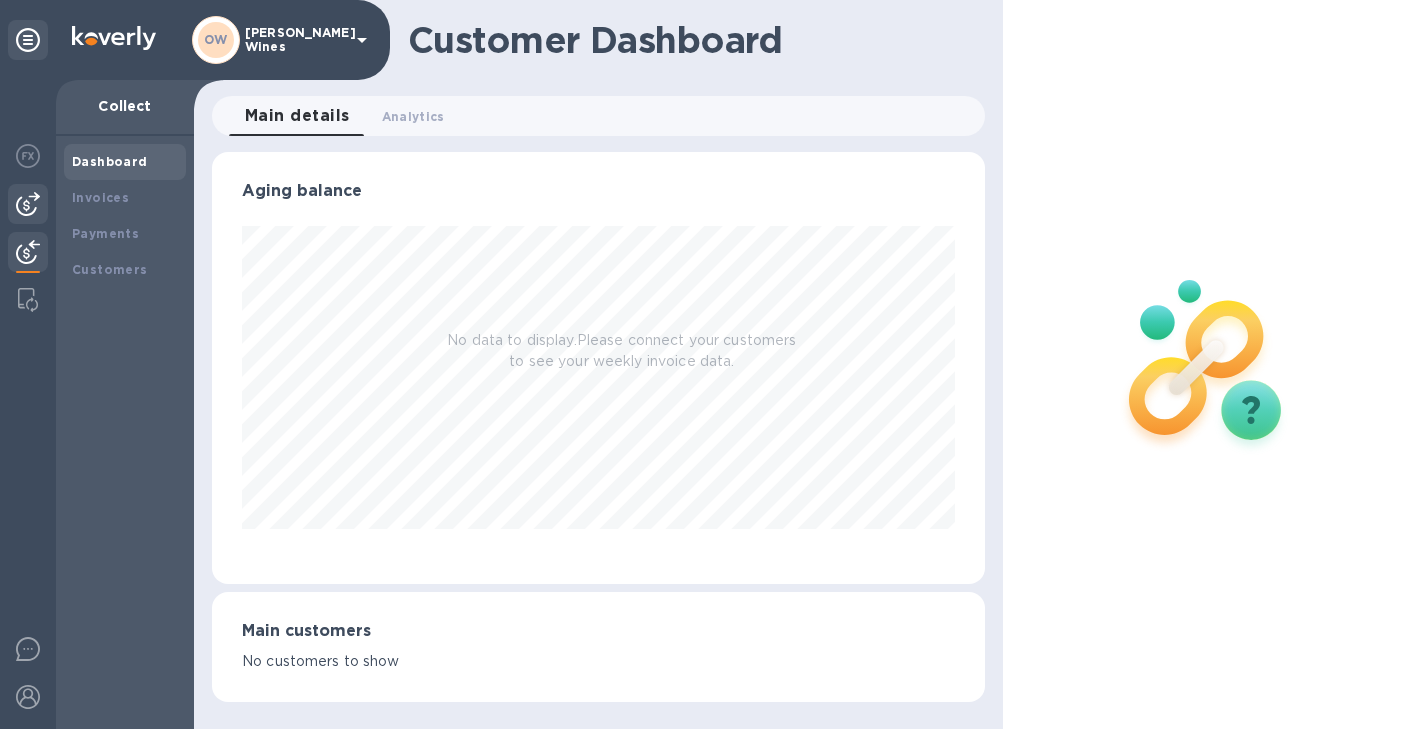 click at bounding box center (28, 204) 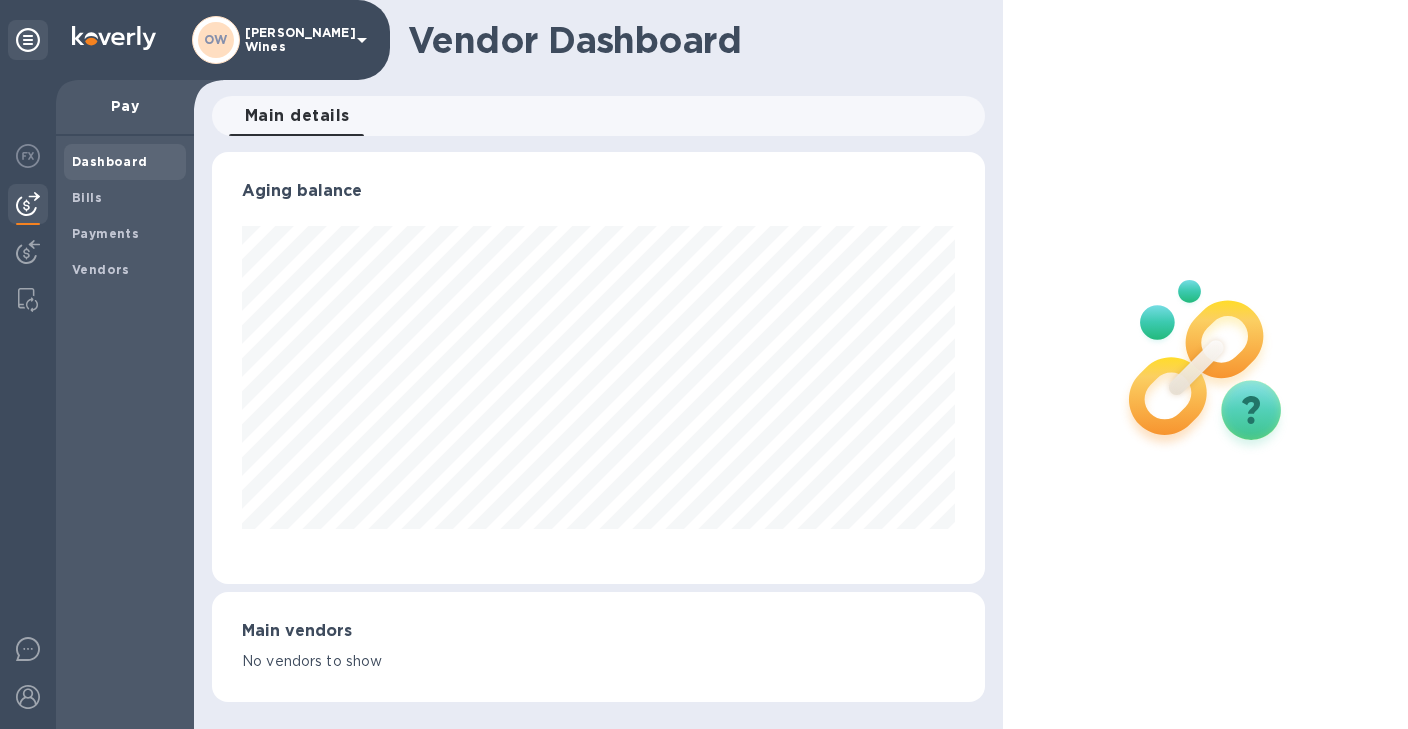 scroll, scrollTop: 999568, scrollLeft: 999234, axis: both 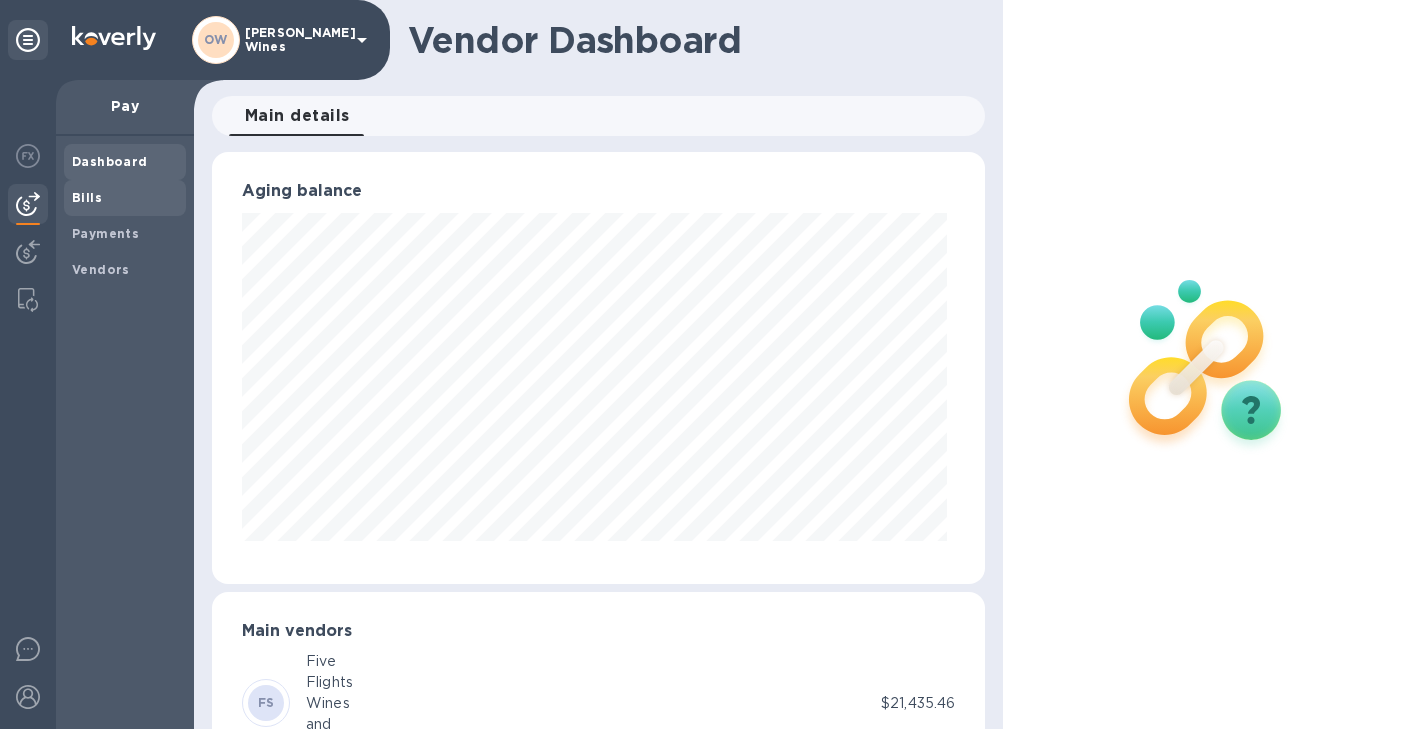 click on "Bills" at bounding box center (87, 197) 